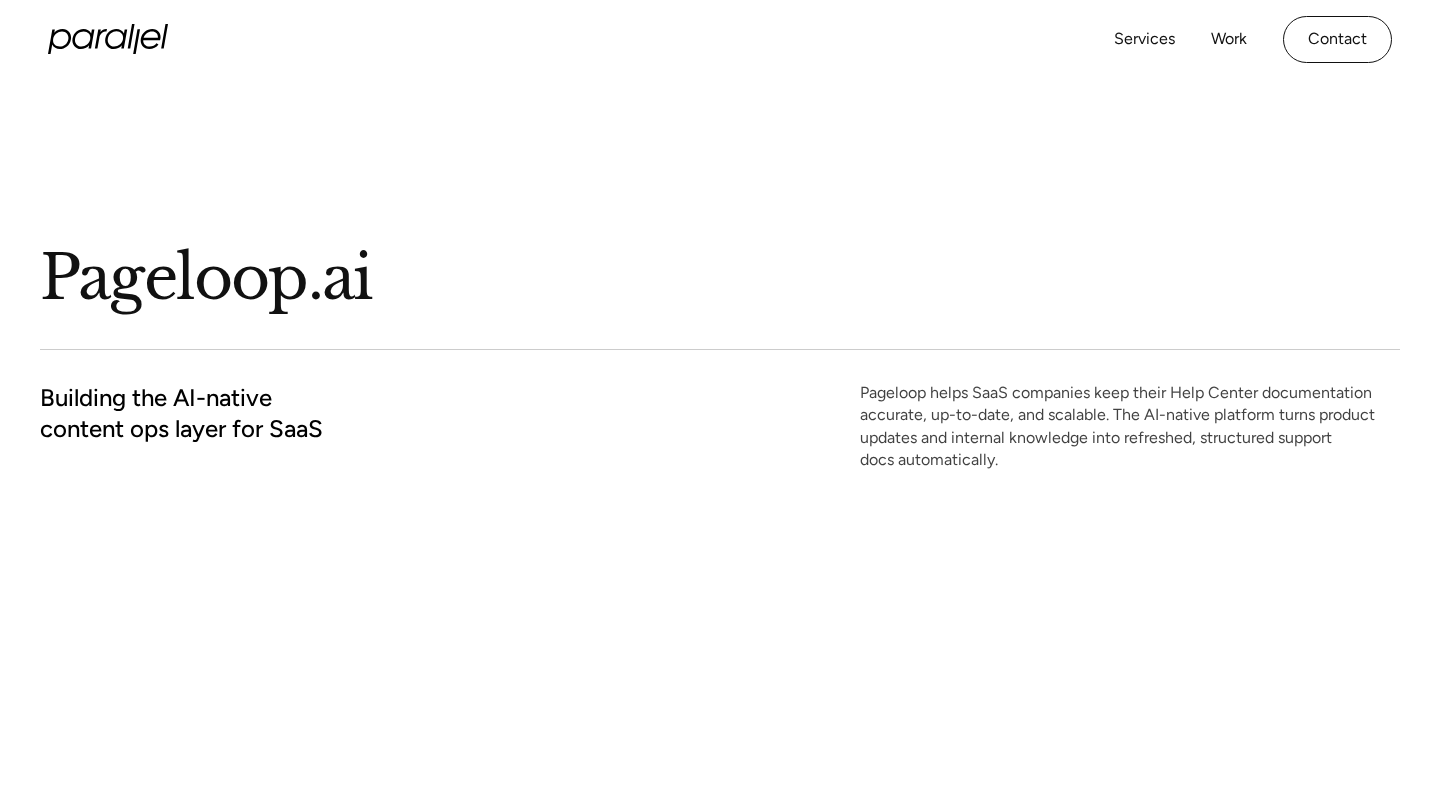 scroll, scrollTop: 0, scrollLeft: 0, axis: both 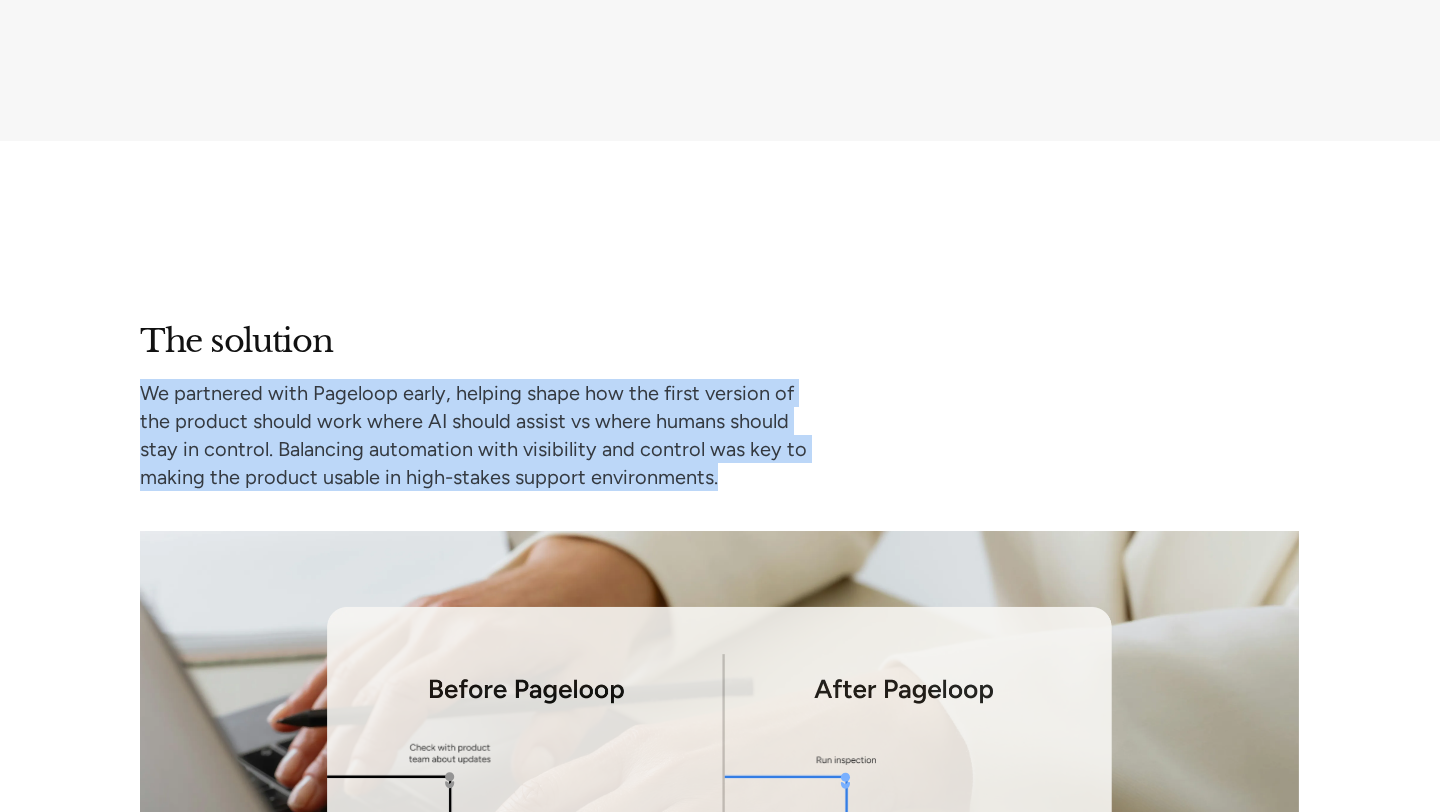 drag, startPoint x: 144, startPoint y: 386, endPoint x: 847, endPoint y: 460, distance: 706.88403 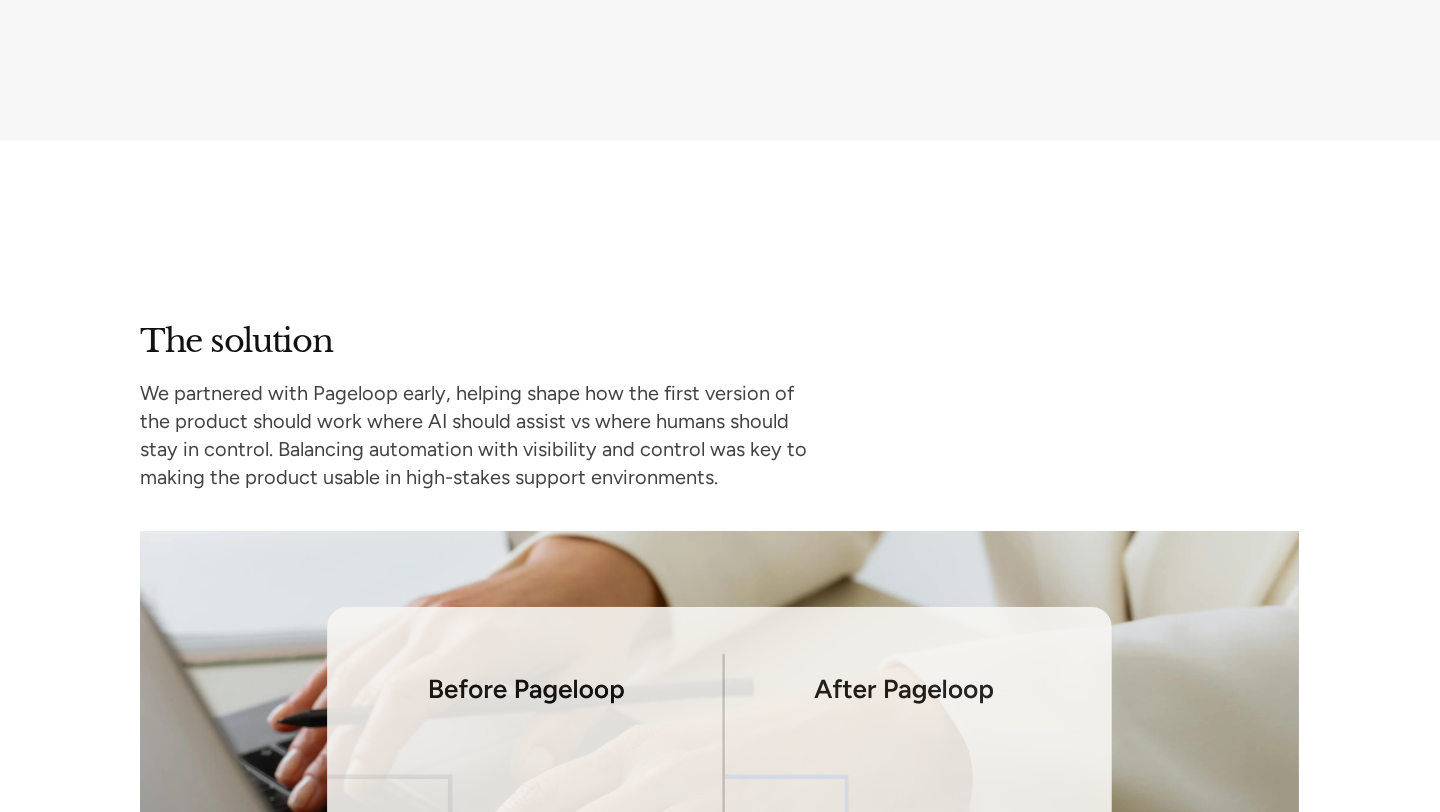 click on "We partnered with Pageloop early, helping shape how the first version of the product should work where AI should assist vs where humans should stay in control. Balancing automation with visibility and control was key to making the product usable in high-stakes support environments." at bounding box center [484, 435] 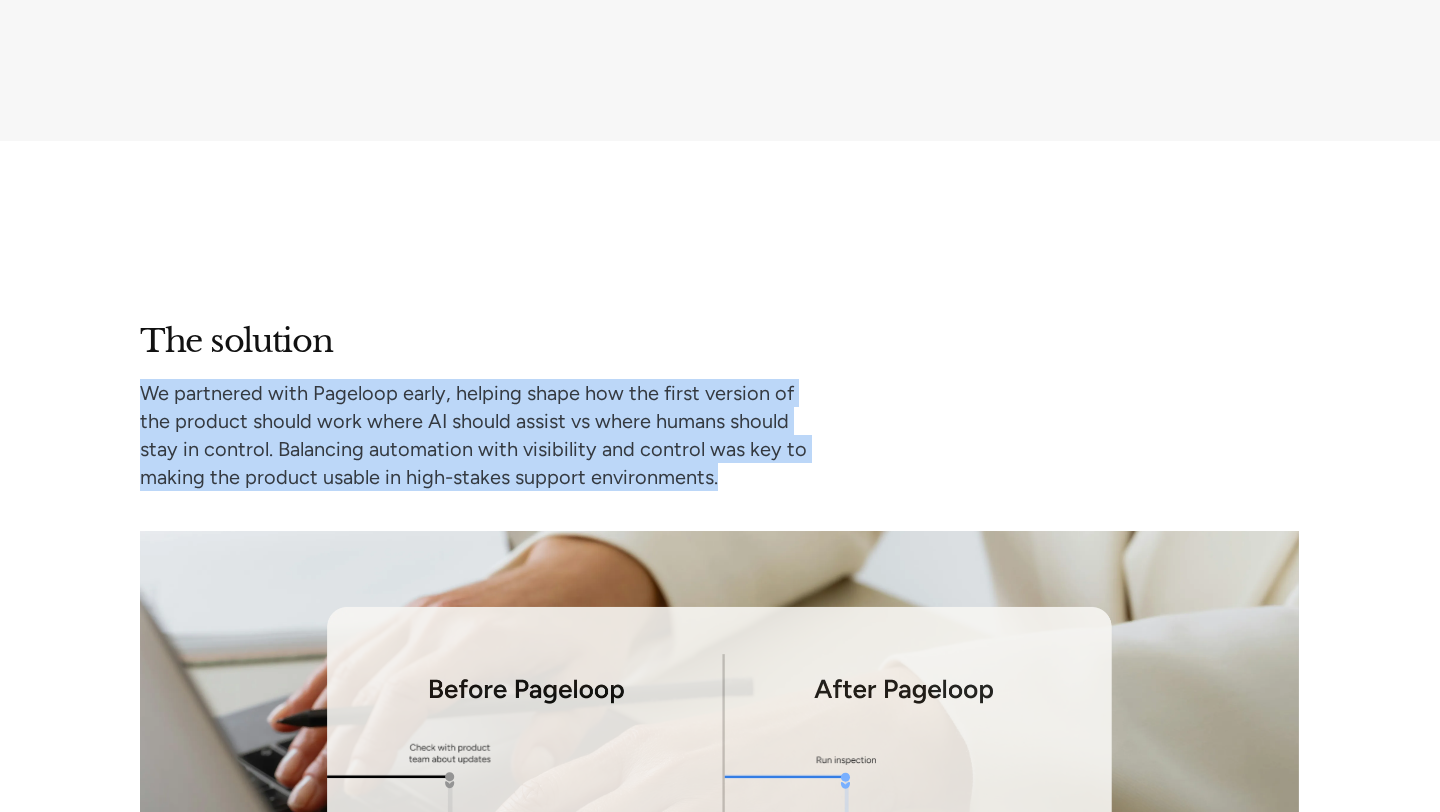 drag, startPoint x: 694, startPoint y: 479, endPoint x: 6, endPoint y: 386, distance: 694.25714 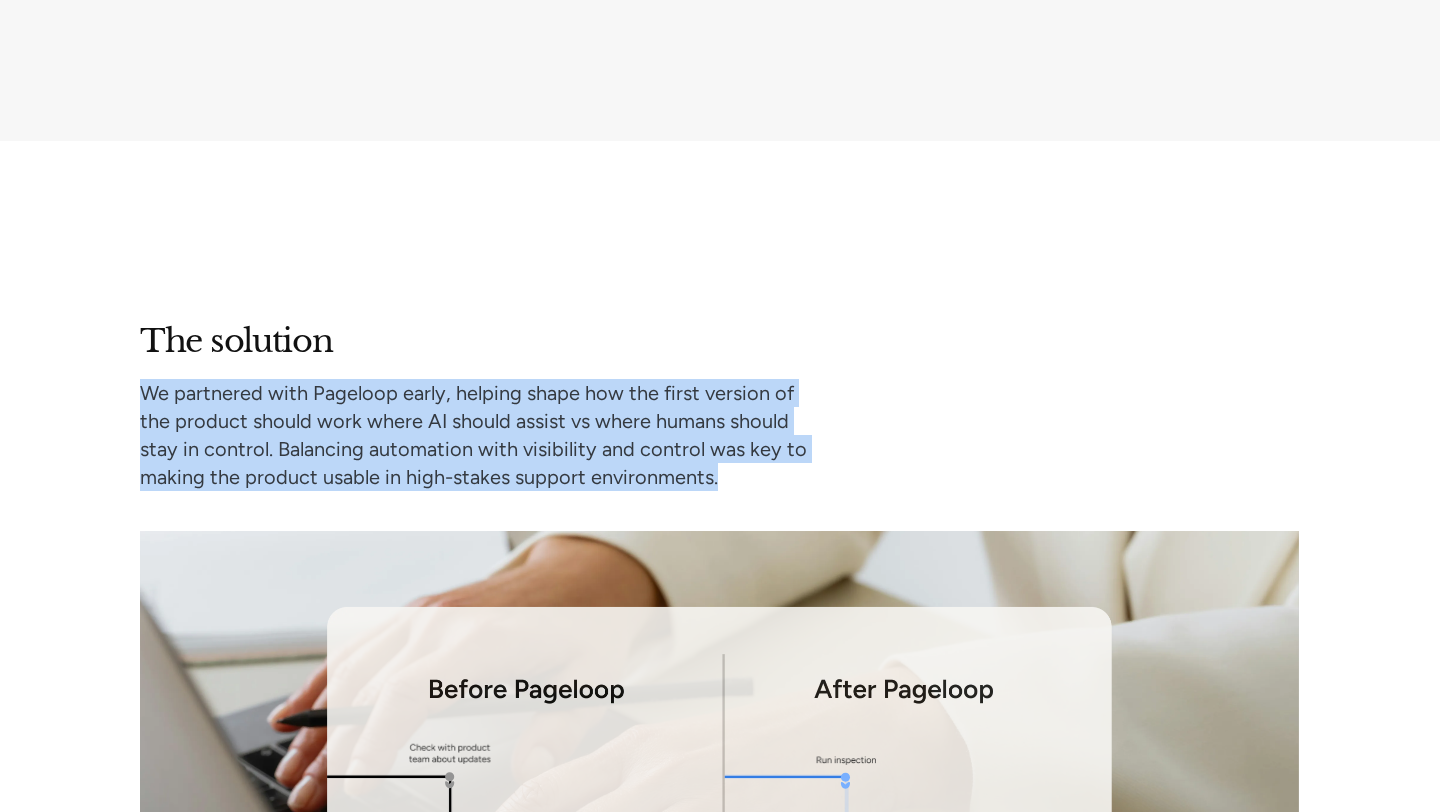 copy on "We partnered with Pageloop early, helping shape how the first version of the product should work where AI should assist vs where humans should stay in control. Balancing automation with visibility and control was key to making the product usable in high-stakes support environments." 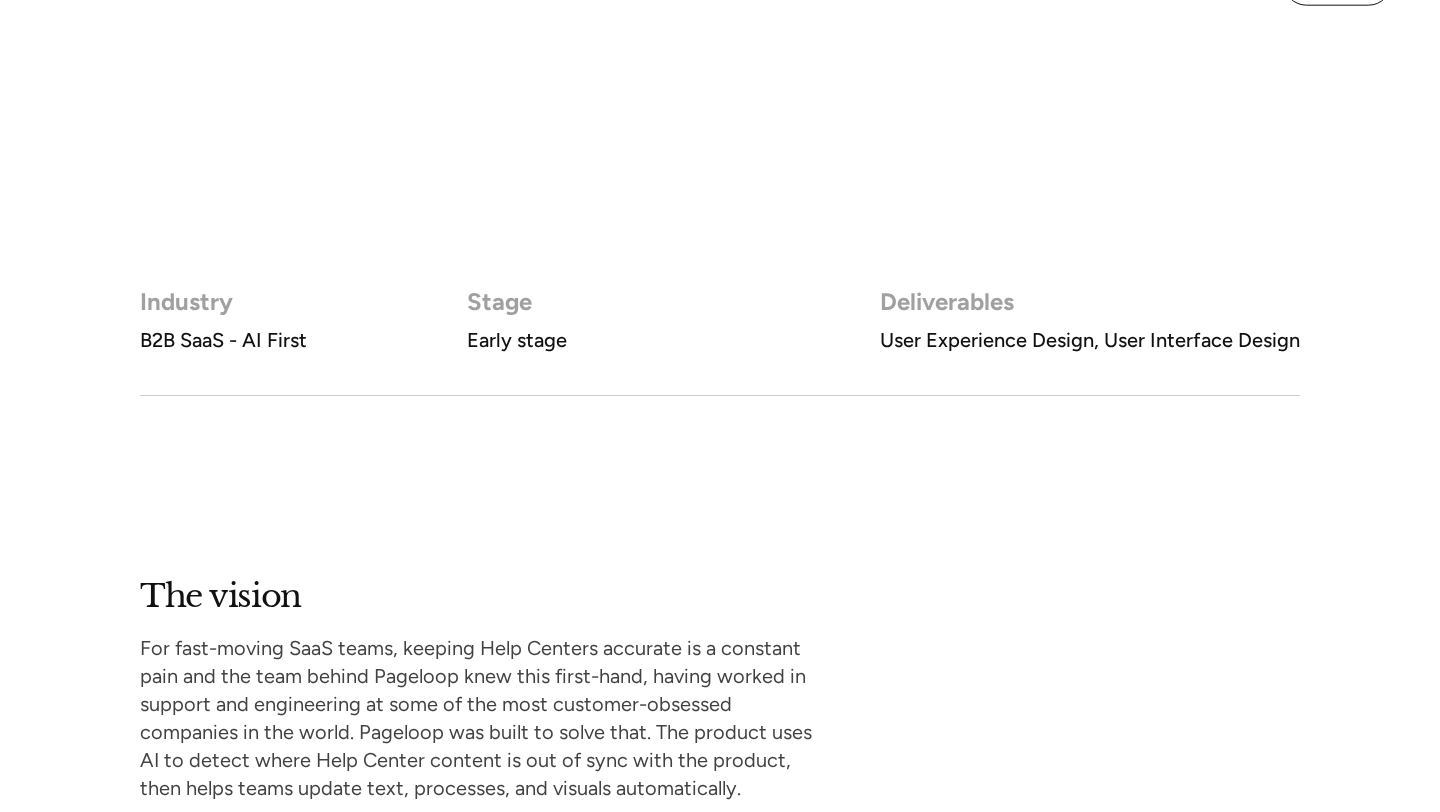 scroll, scrollTop: 1156, scrollLeft: 0, axis: vertical 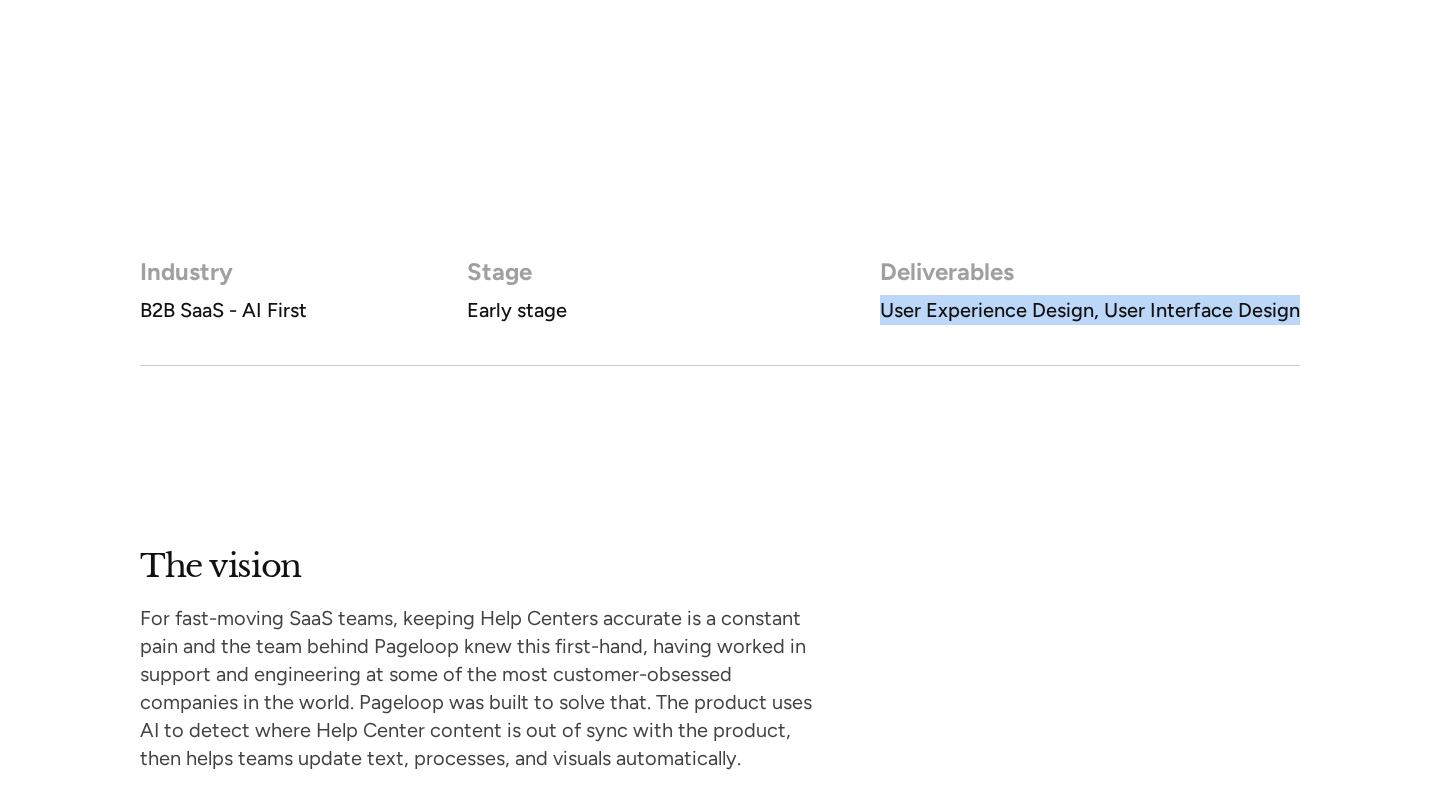 drag, startPoint x: 883, startPoint y: 309, endPoint x: 1318, endPoint y: 305, distance: 435.0184 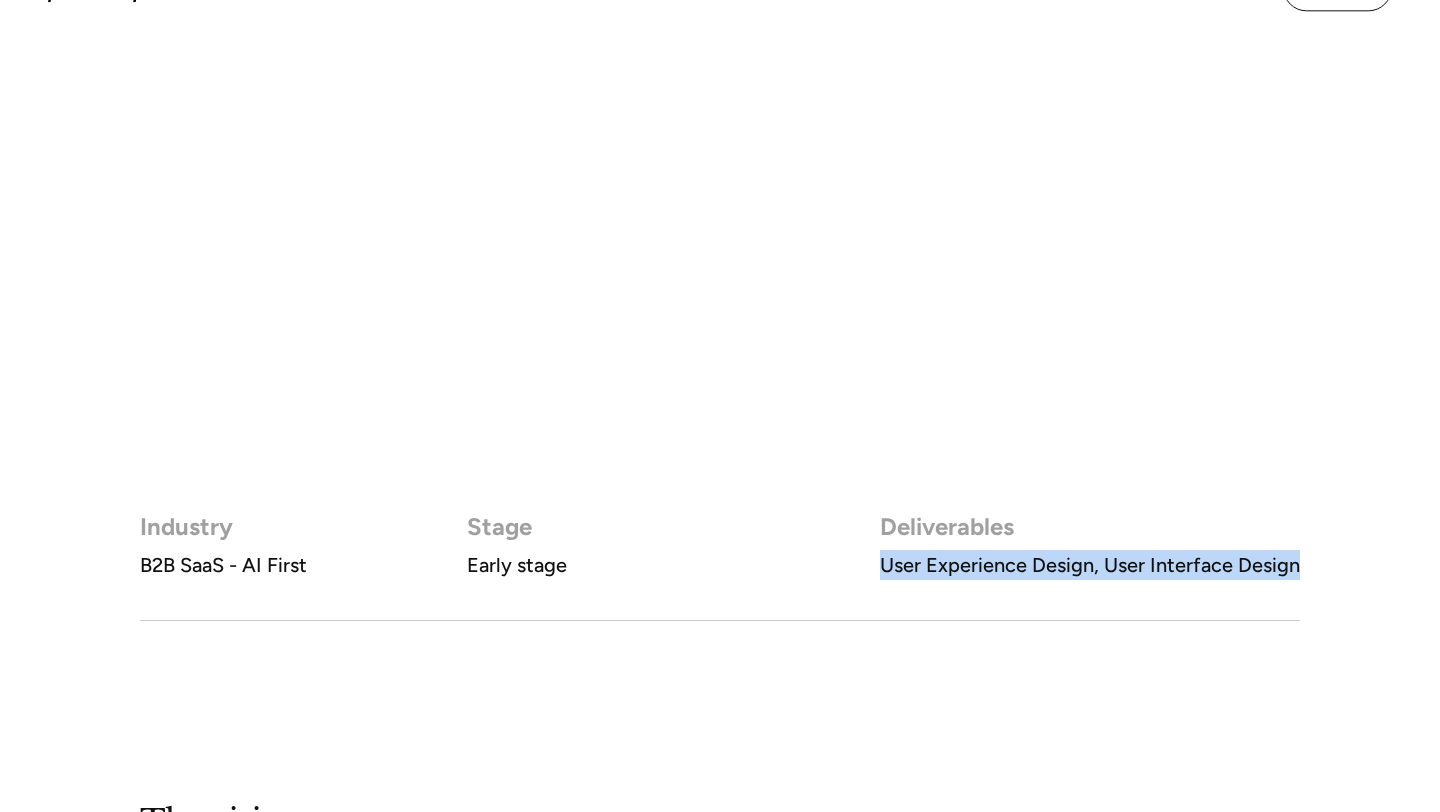 scroll, scrollTop: 0, scrollLeft: 0, axis: both 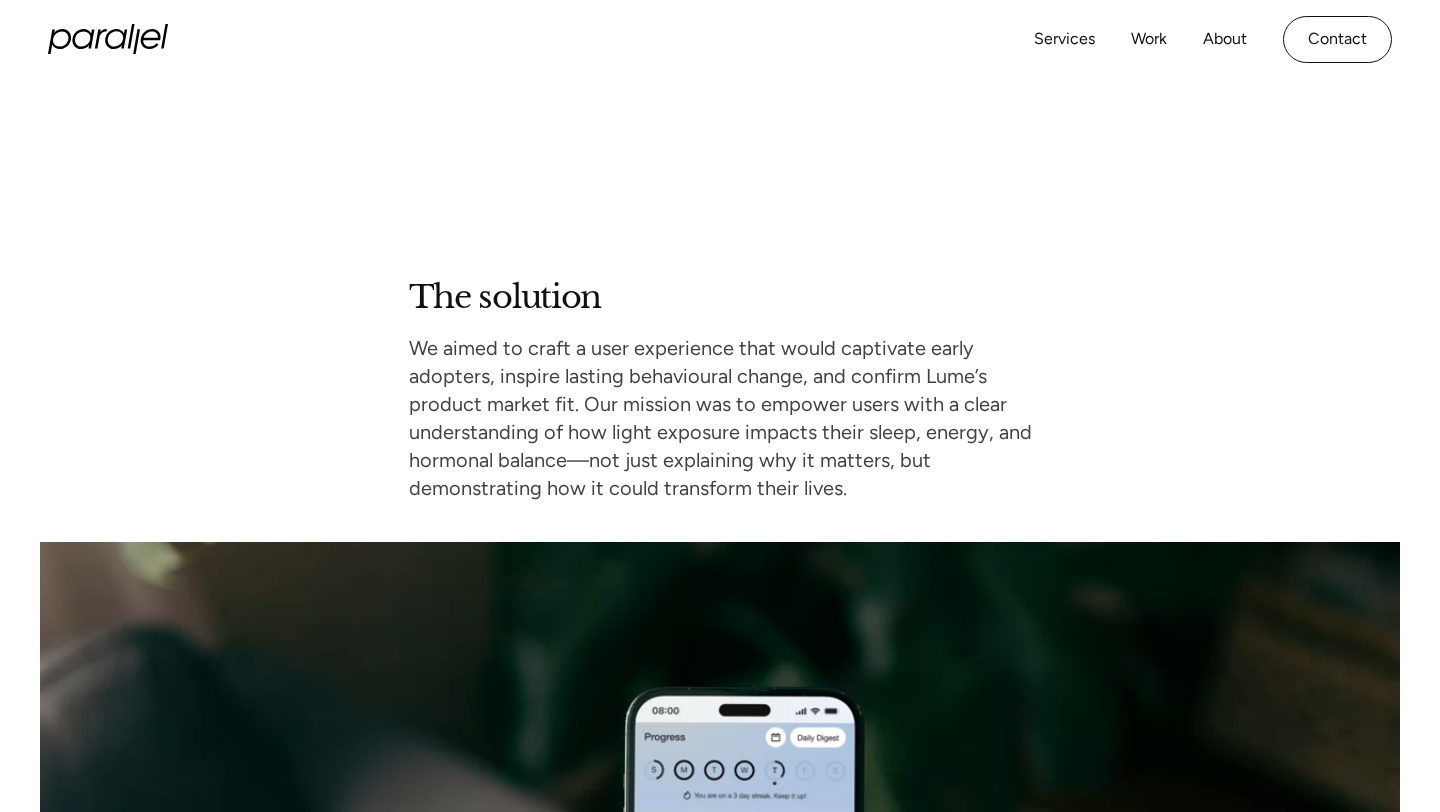 click on "We aimed to craft a user experience that would captivate early  adopters, inspire lasting behavioural change, and confirm Lume’s  product market fit. Our mission was to empower users with a clear  understanding of how light exposure impacts their sleep, energy, and  hormonal balance—not just explaining why it matters, but  demonstrating how it could transform their lives." at bounding box center (720, 418) 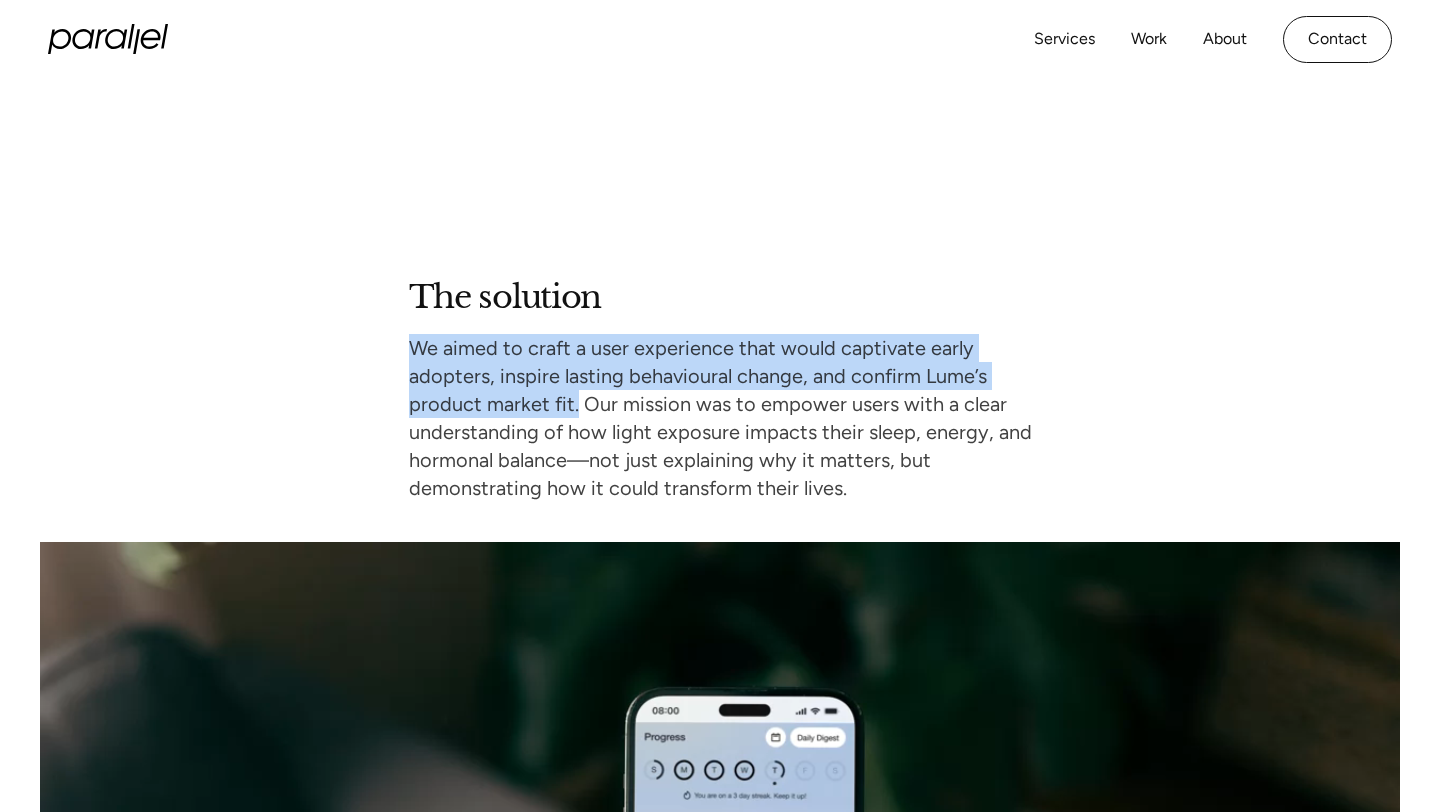 drag, startPoint x: 414, startPoint y: 341, endPoint x: 577, endPoint y: 409, distance: 176.6154 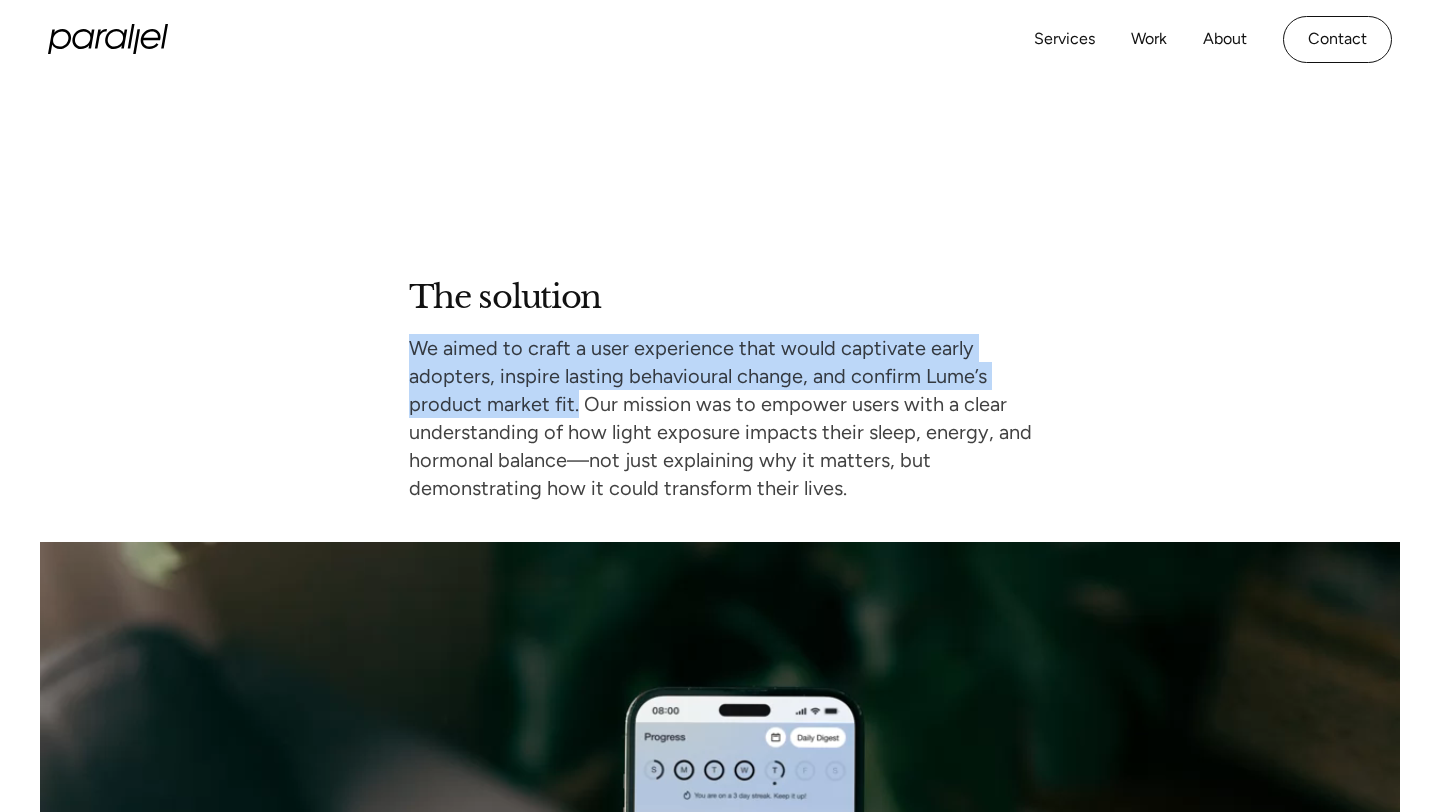 click on "We aimed to craft a user experience that would captivate early  adopters, inspire lasting behavioural change, and confirm Lume’s  product market fit. Our mission was to empower users with a clear  understanding of how light exposure impacts their sleep, energy, and  hormonal balance—not just explaining why it matters, but  demonstrating how it could transform their lives." at bounding box center [720, 418] 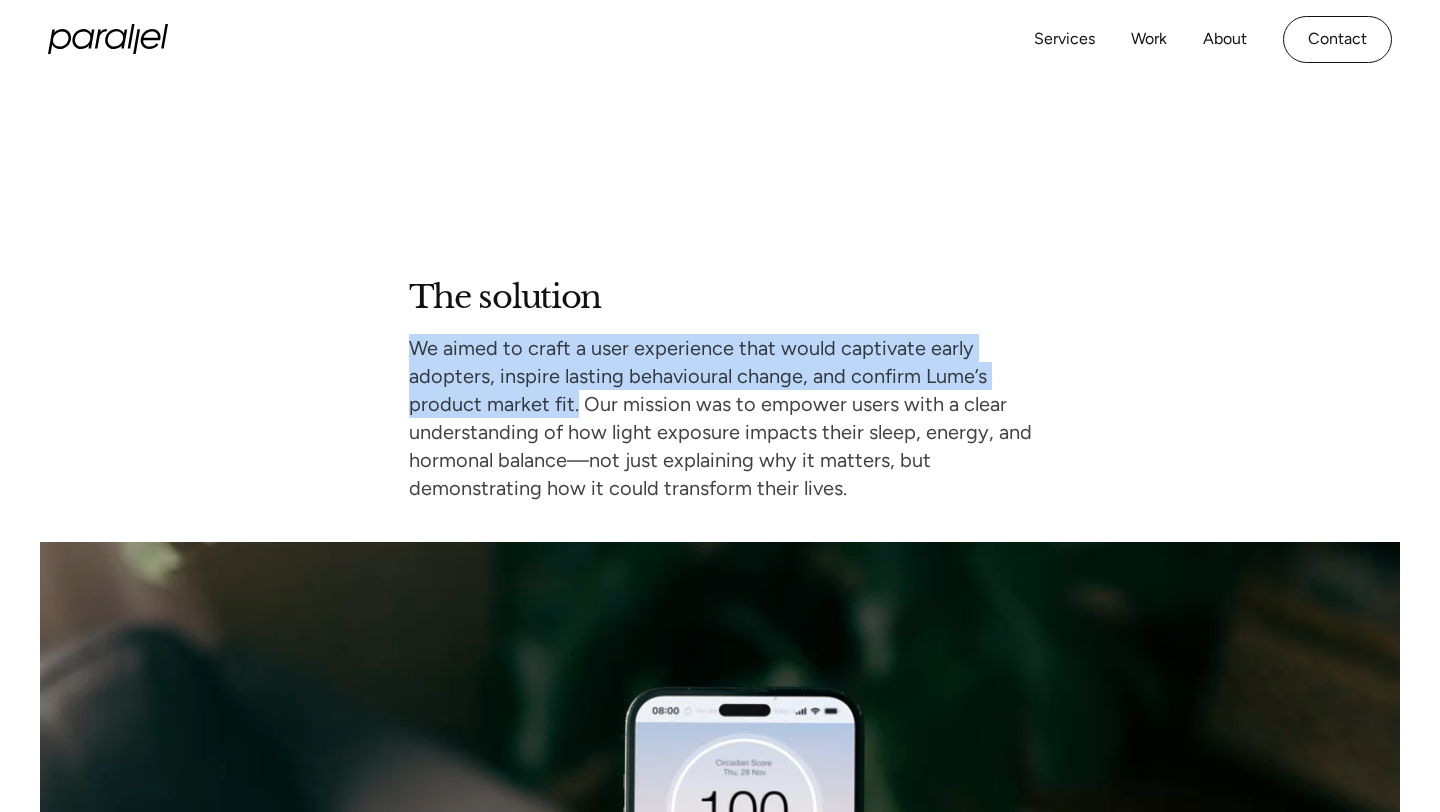 copy on "We aimed to craft a user experience that would captivate early  adopters, inspire lasting behavioural change, and confirm Lume’s  product market fit." 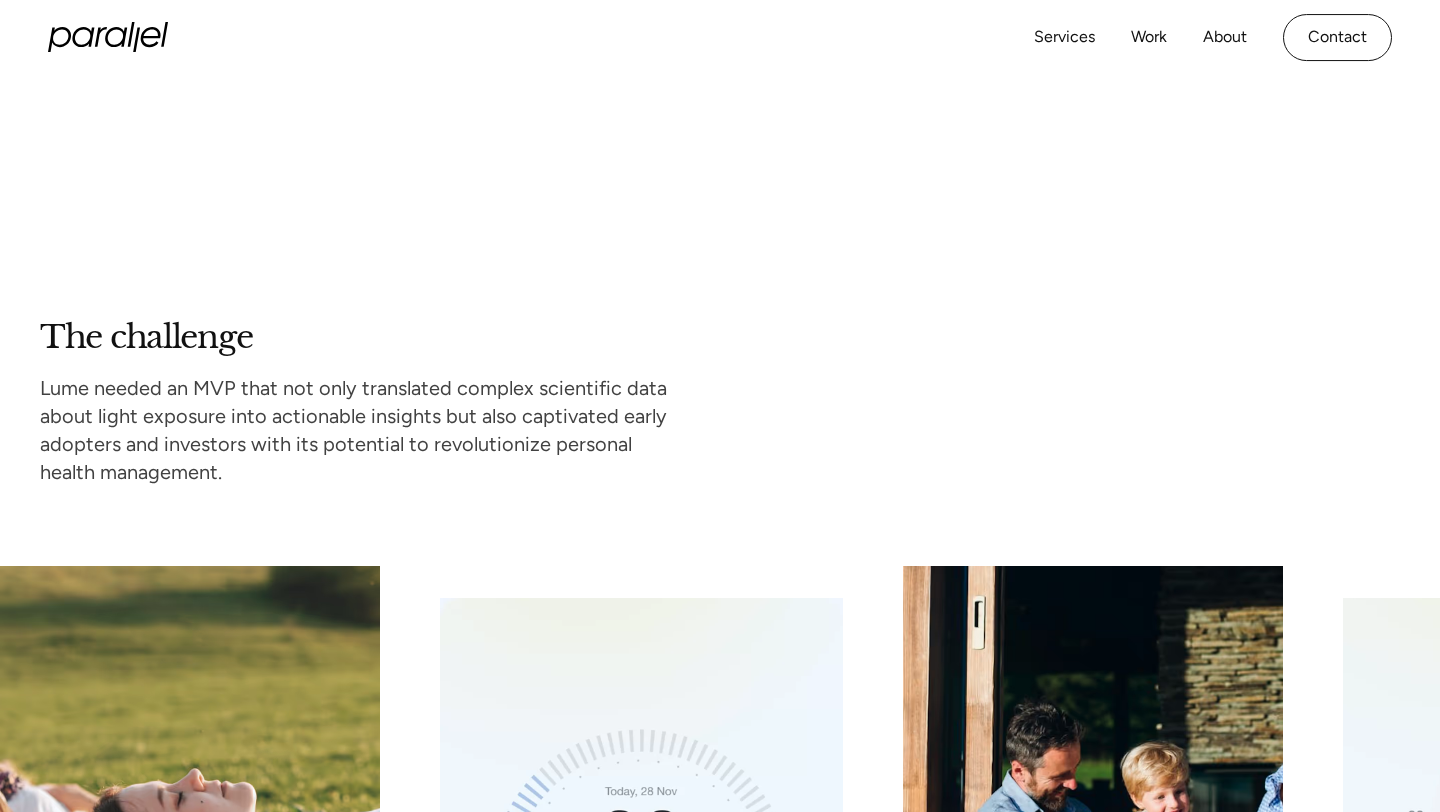 scroll, scrollTop: 2534, scrollLeft: 0, axis: vertical 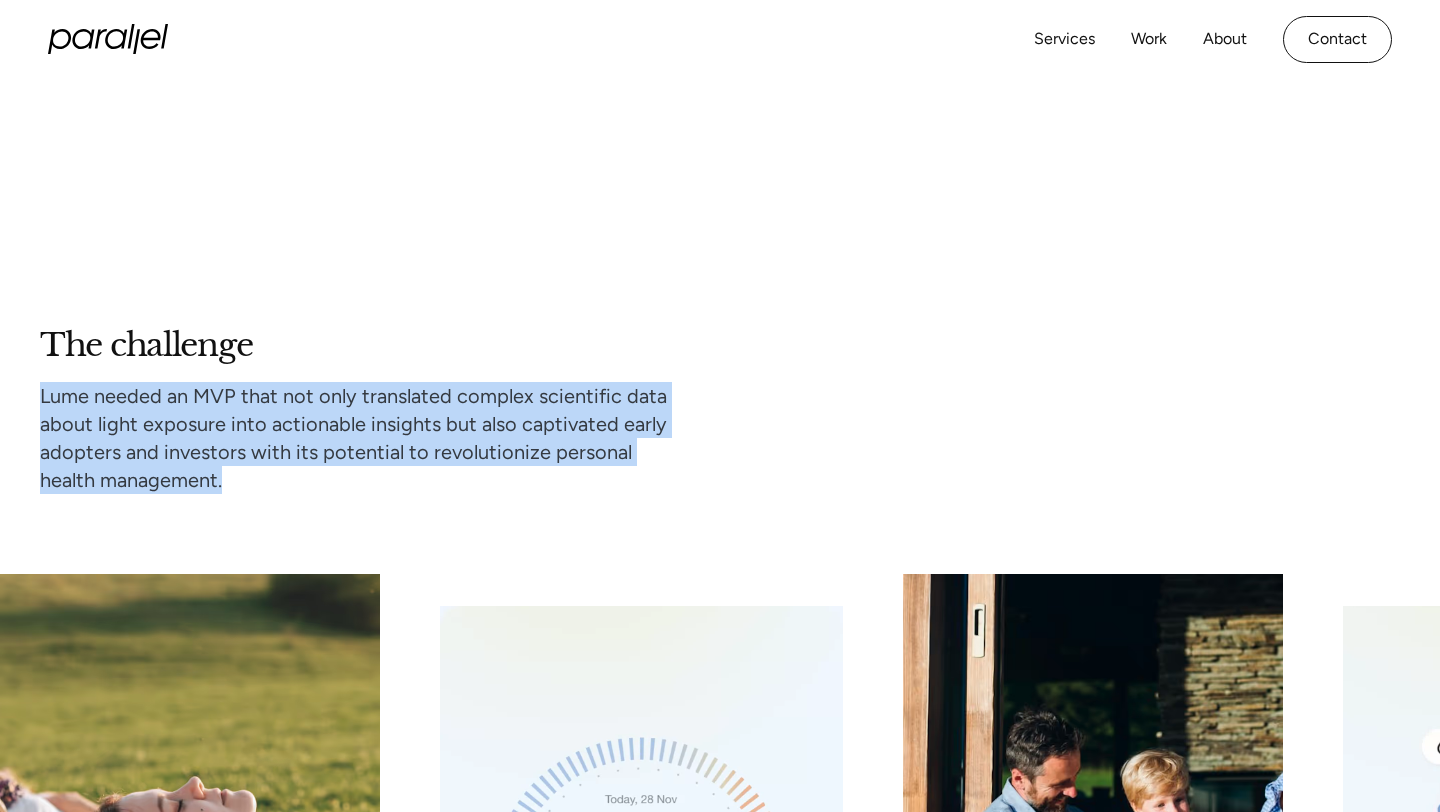 drag, startPoint x: 40, startPoint y: 385, endPoint x: 223, endPoint y: 491, distance: 211.48286 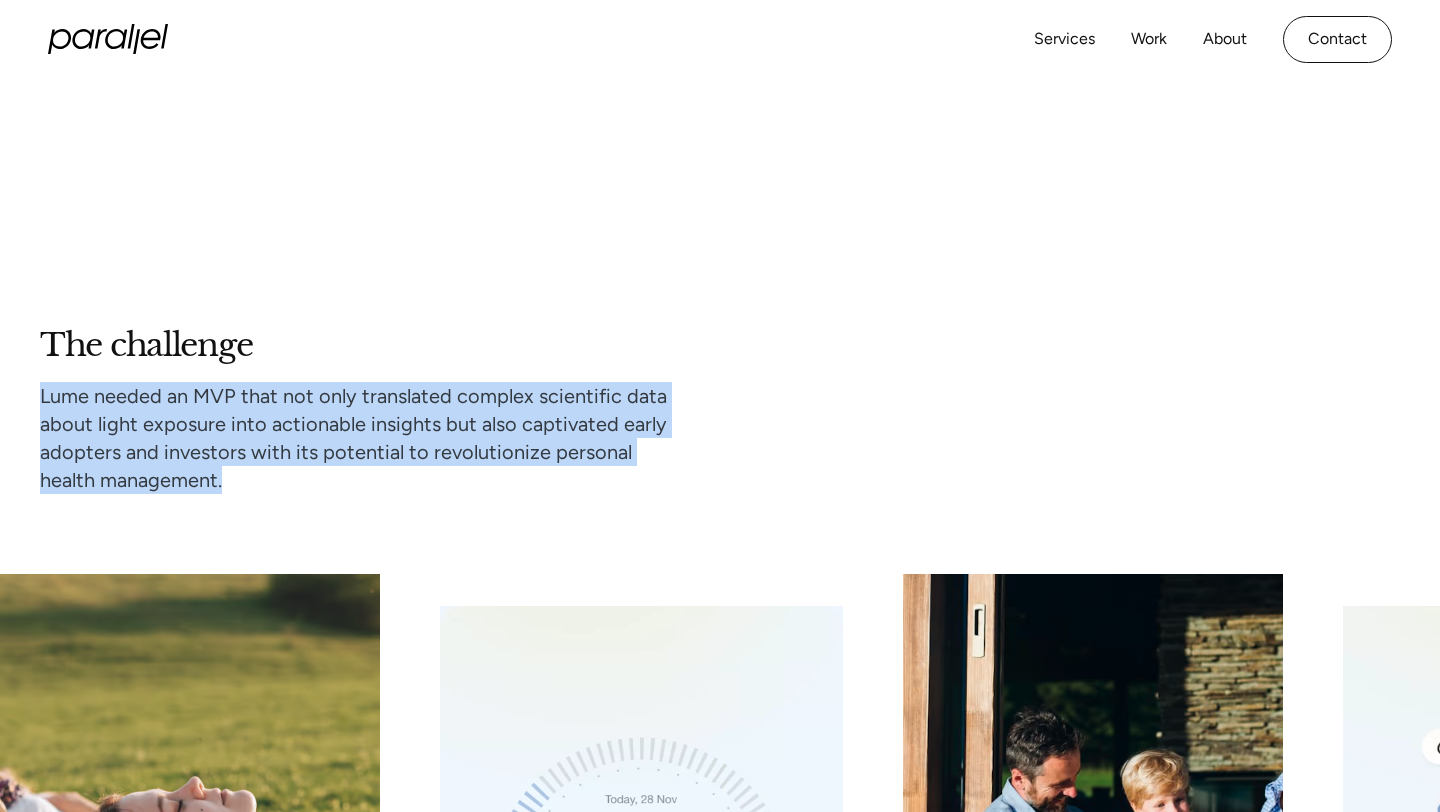 click on "Lume needed an MVP that not only translated complex scientific data  about light exposure into actionable insights but also captivated early  adopters and investors with its potential to revolutionize personal  health management." at bounding box center [353, 438] 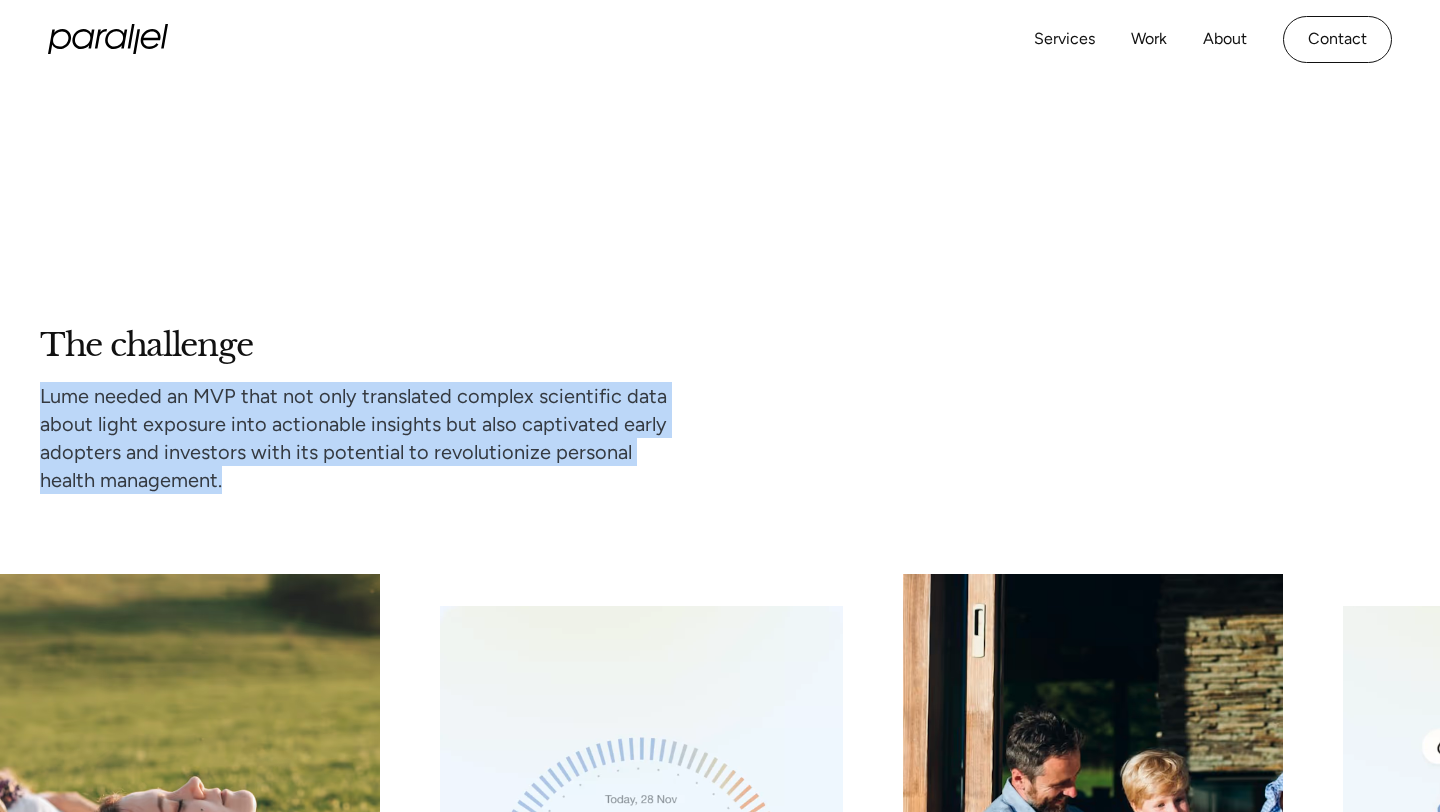 copy on "Lume needed an MVP that not only translated complex scientific data  about light exposure into actionable insights but also captivated early  adopters and investors with its potential to revolutionize personal  health management." 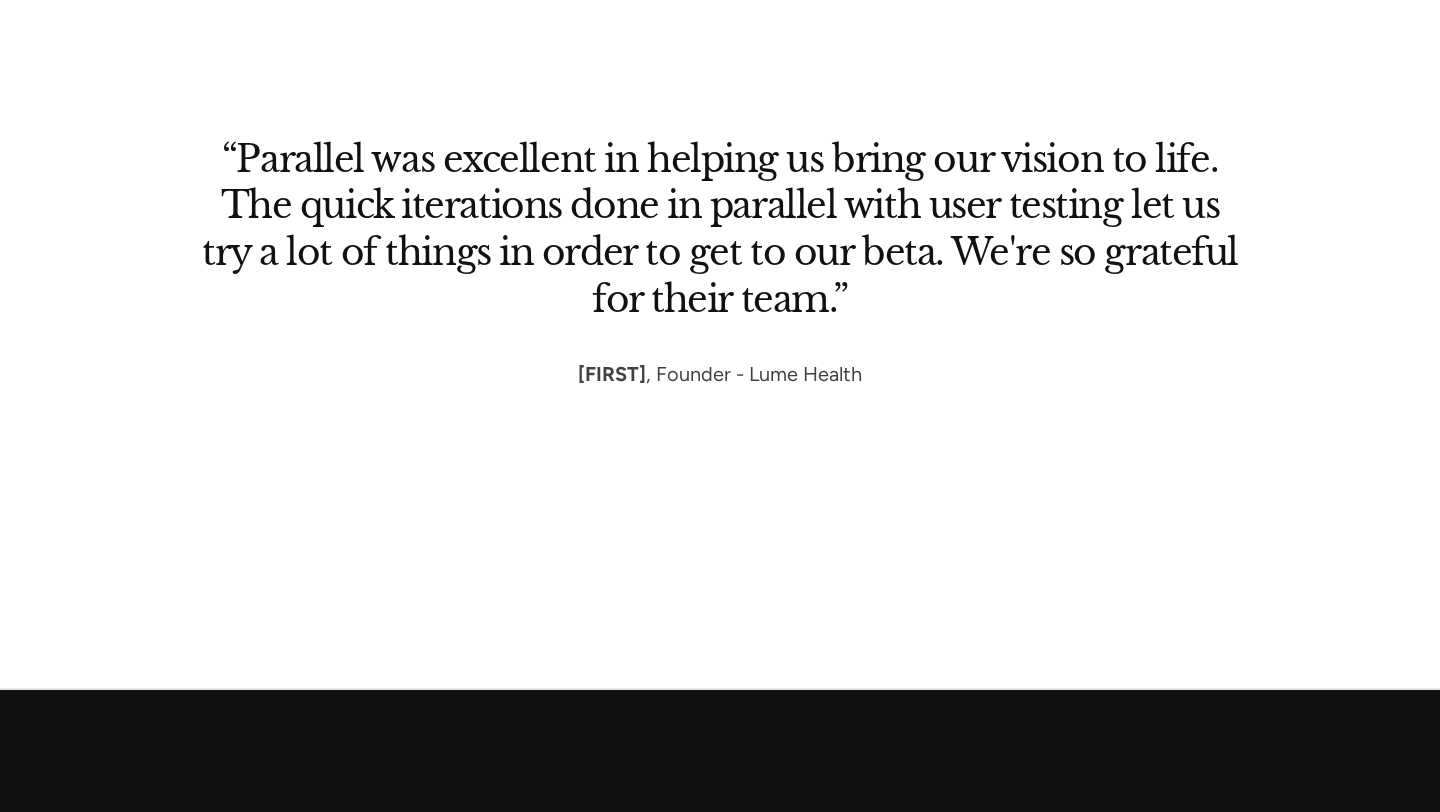 scroll, scrollTop: 11207, scrollLeft: 0, axis: vertical 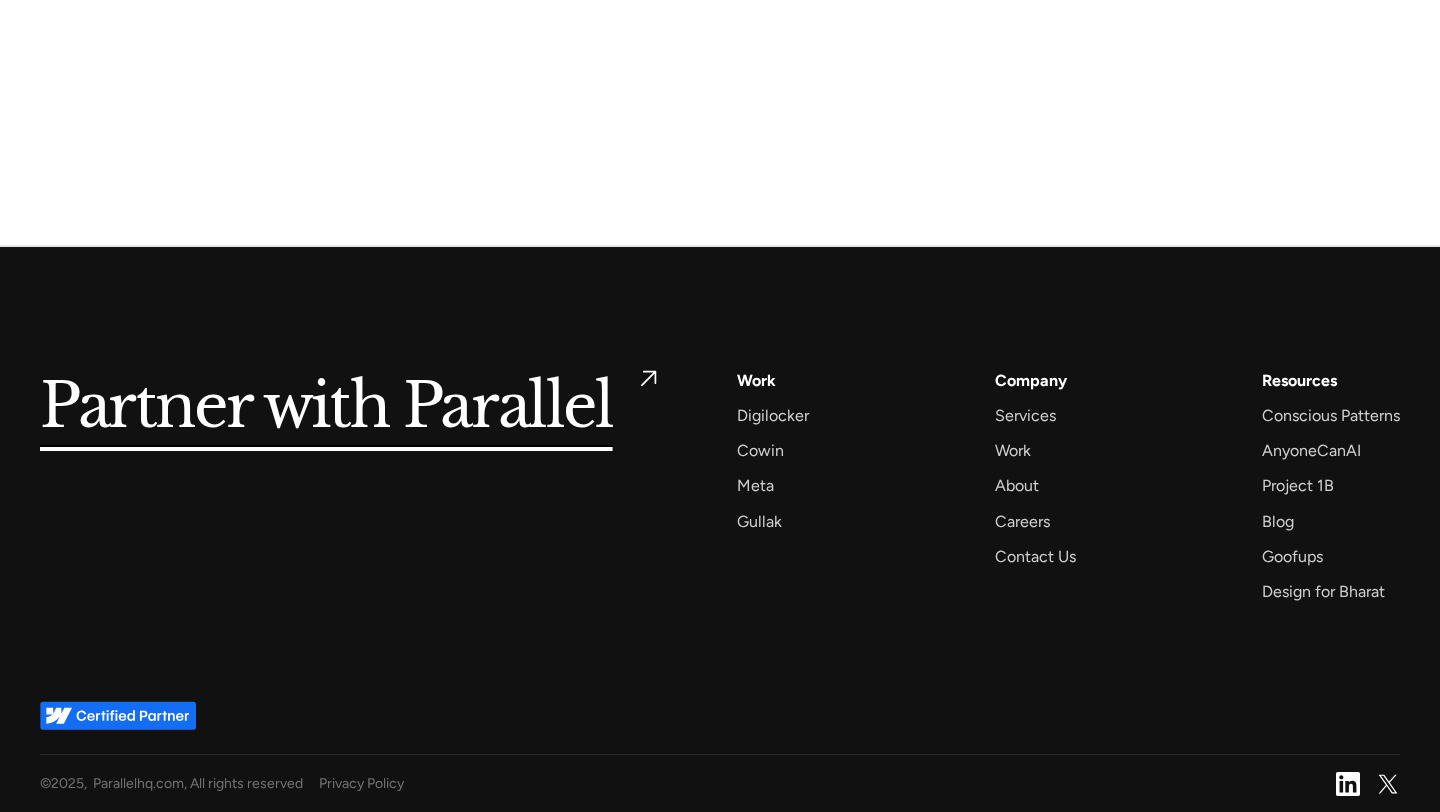 click on "Partner with Parallel" at bounding box center (326, 407) 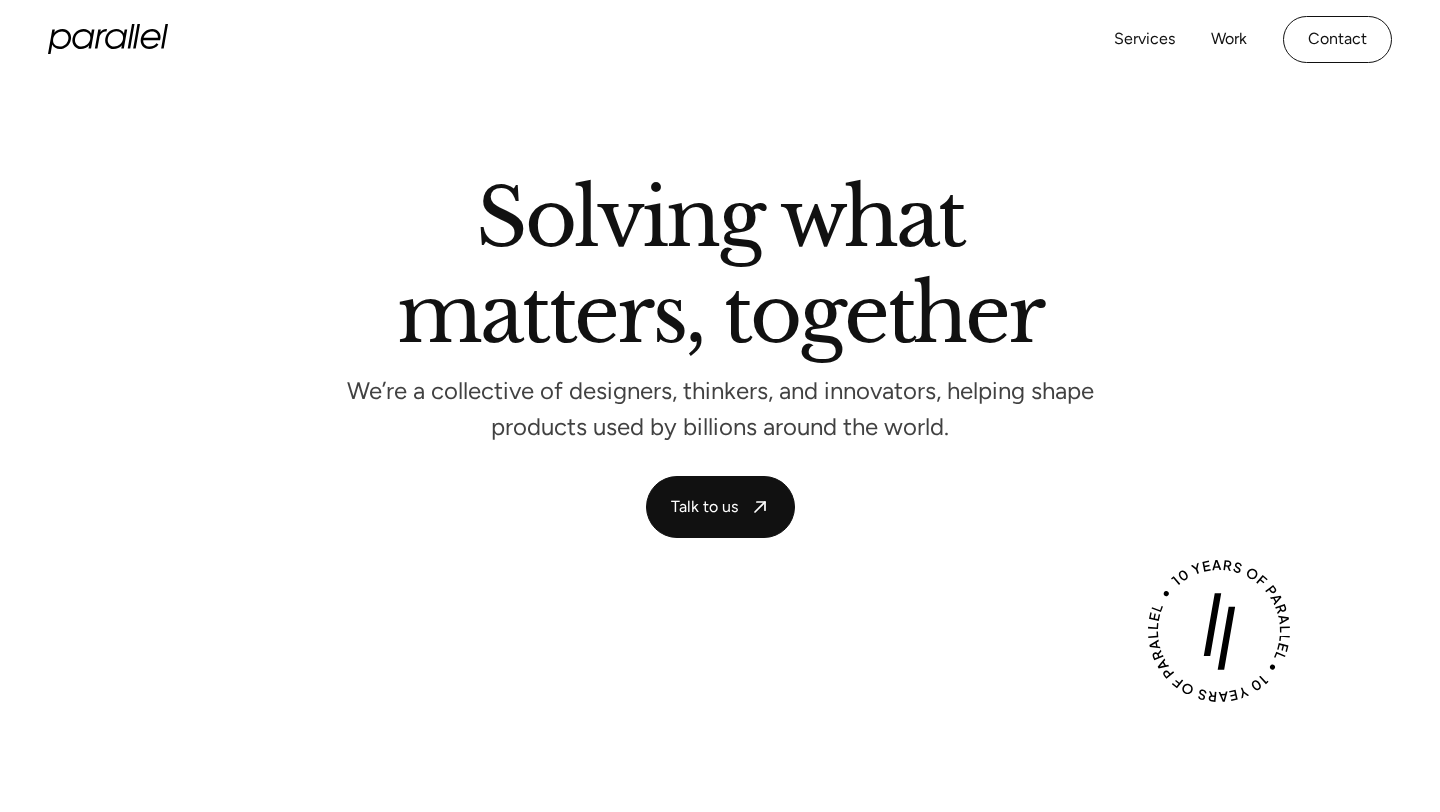 scroll, scrollTop: 0, scrollLeft: 0, axis: both 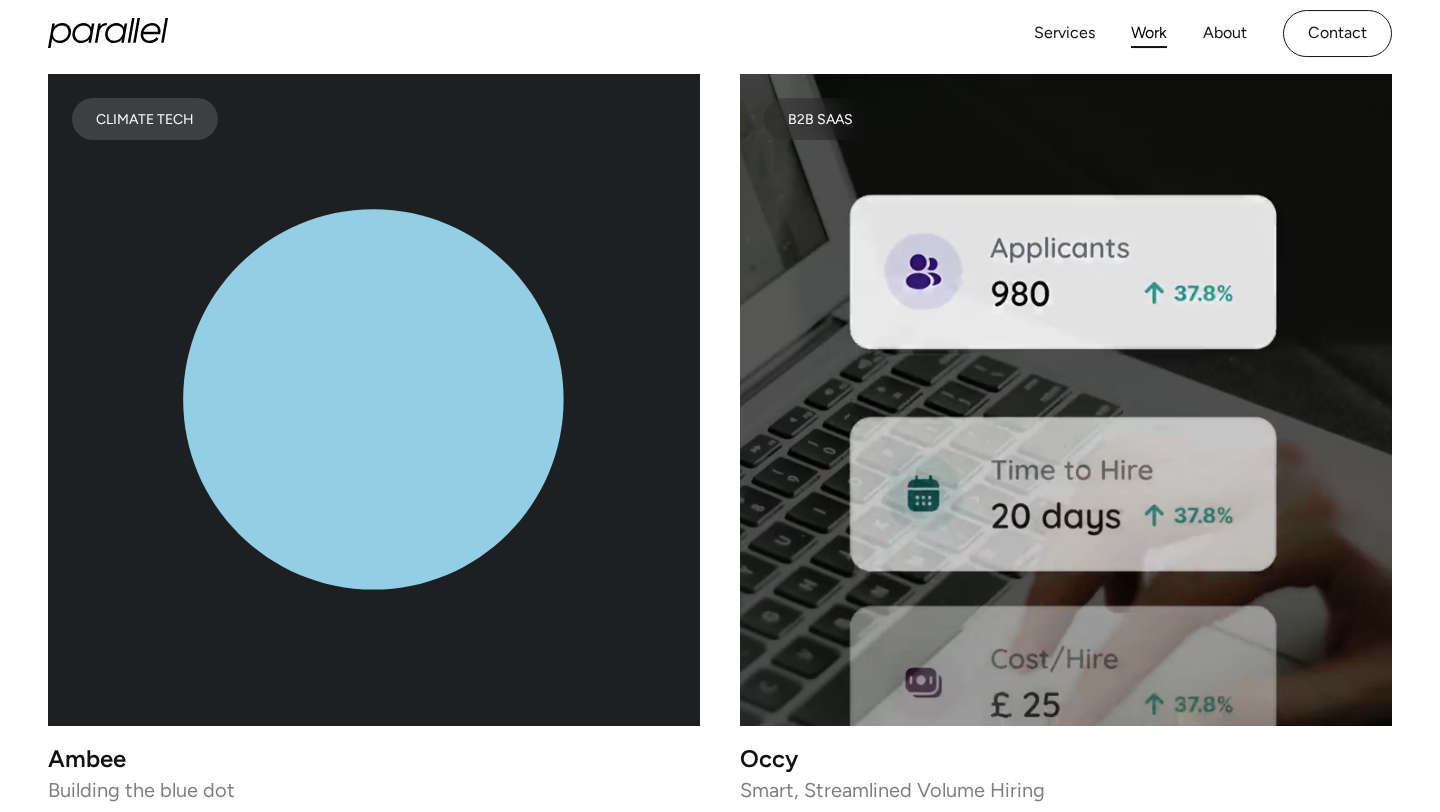click 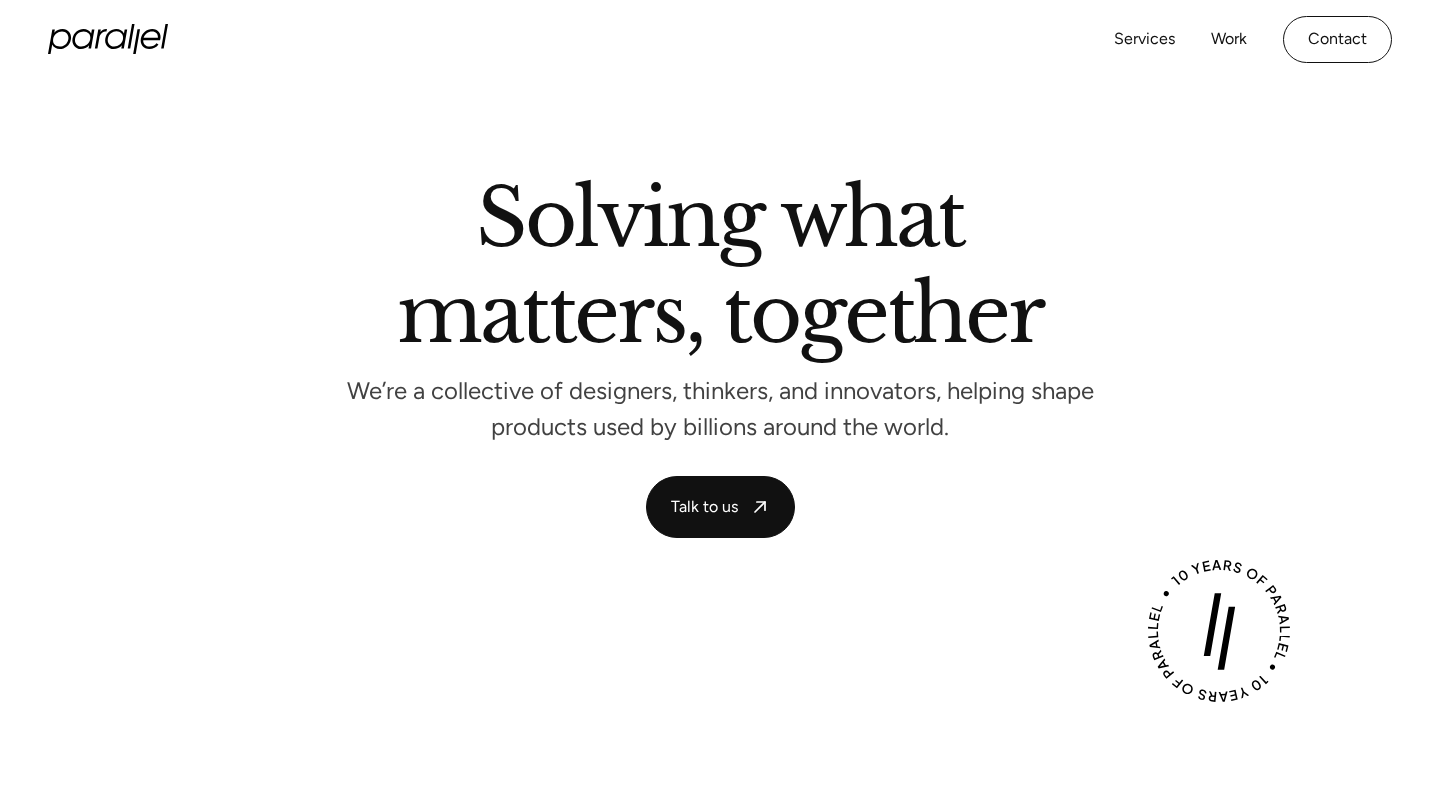 scroll, scrollTop: 0, scrollLeft: 0, axis: both 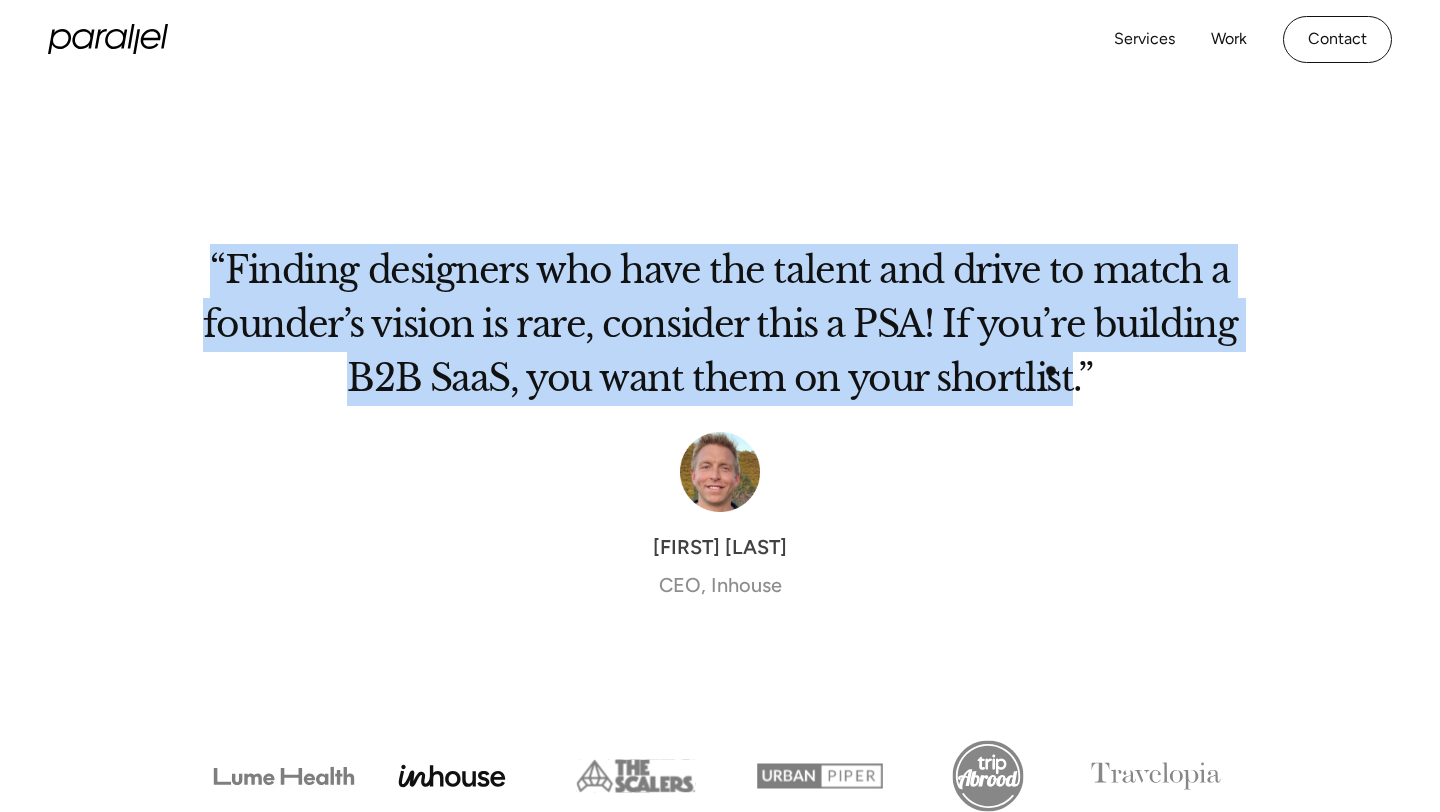 drag, startPoint x: 205, startPoint y: 253, endPoint x: 1067, endPoint y: 371, distance: 870.03906 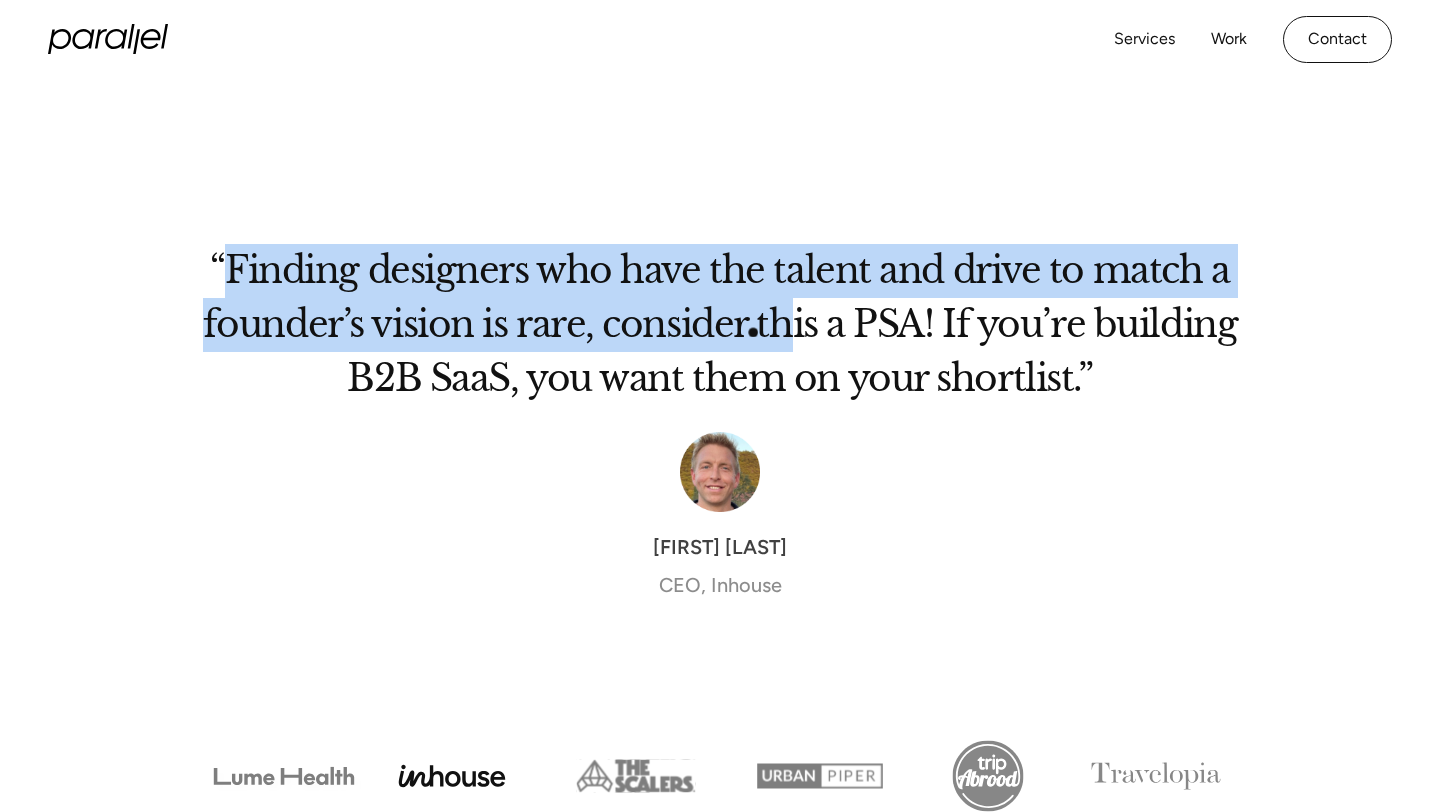 drag, startPoint x: 228, startPoint y: 269, endPoint x: 790, endPoint y: 341, distance: 566.5933 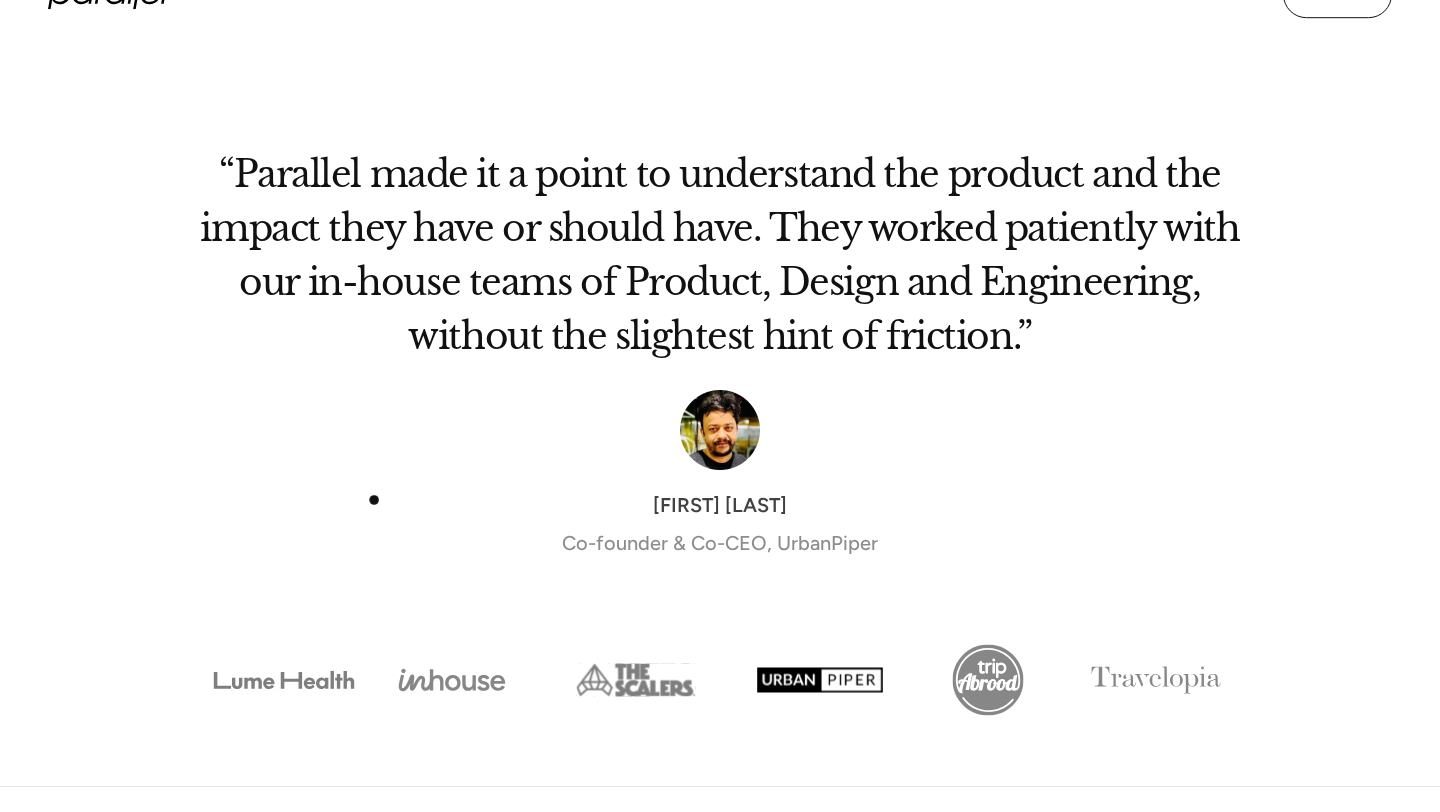 scroll, scrollTop: 6649, scrollLeft: 0, axis: vertical 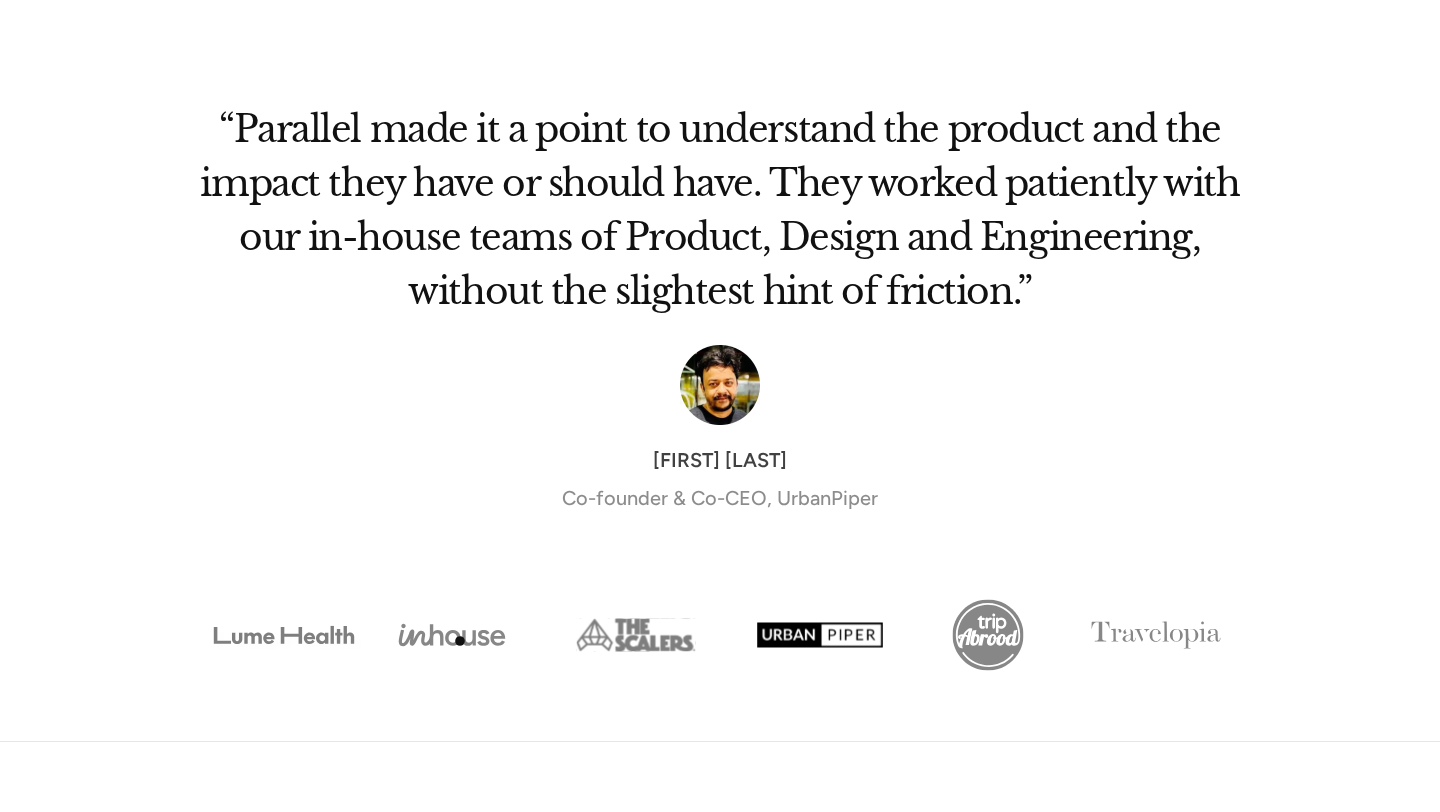 click at bounding box center [452, 635] 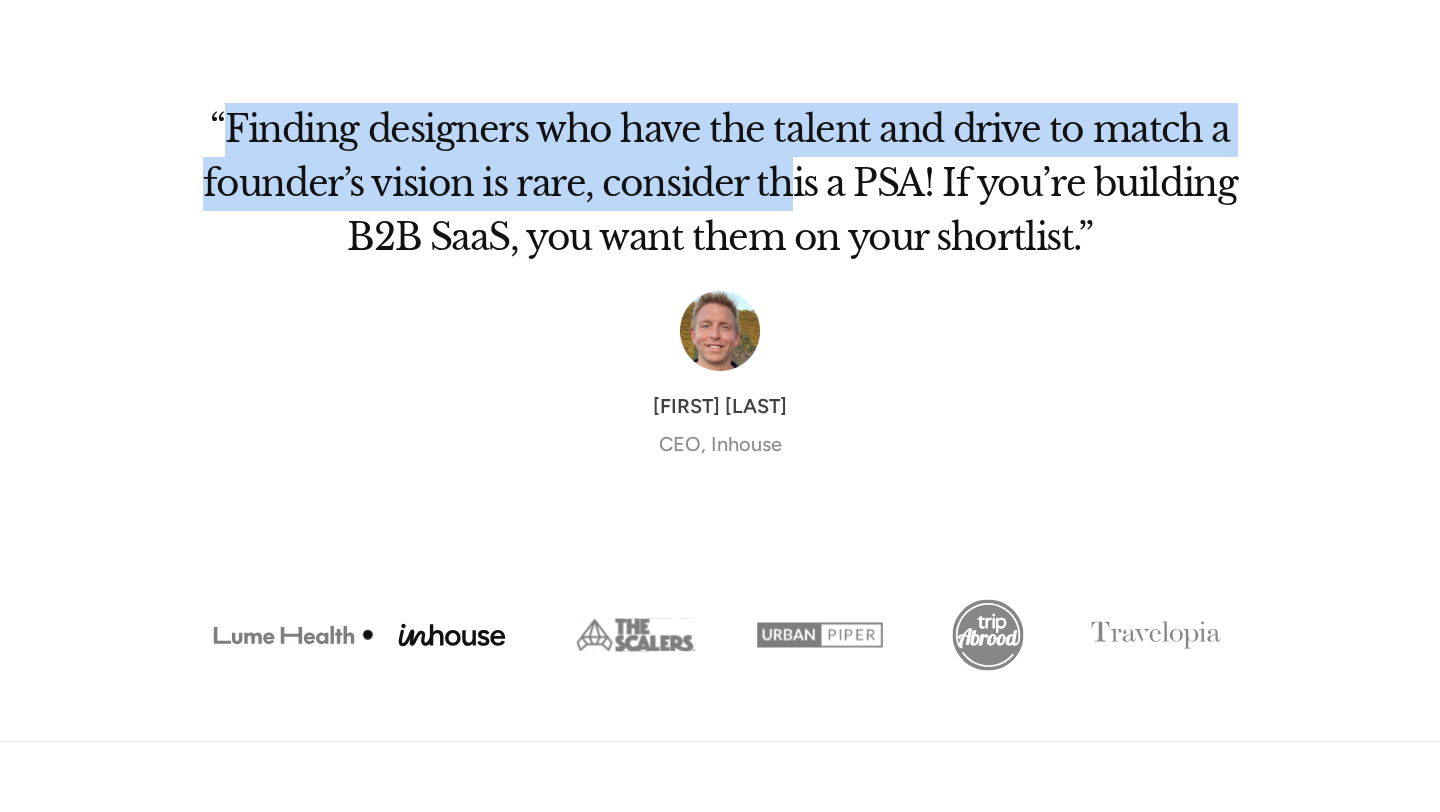 click at bounding box center [284, 635] 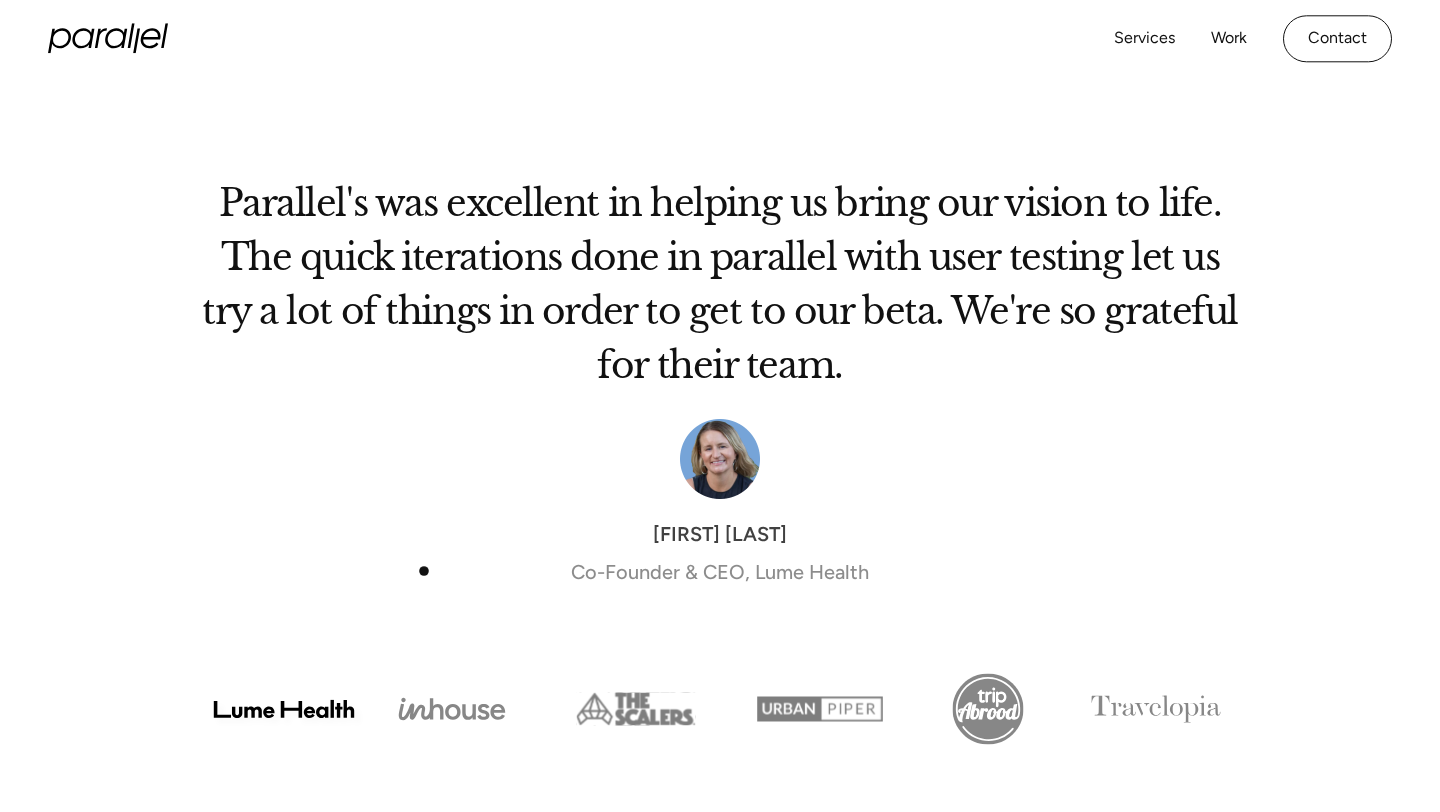 scroll, scrollTop: 6573, scrollLeft: 0, axis: vertical 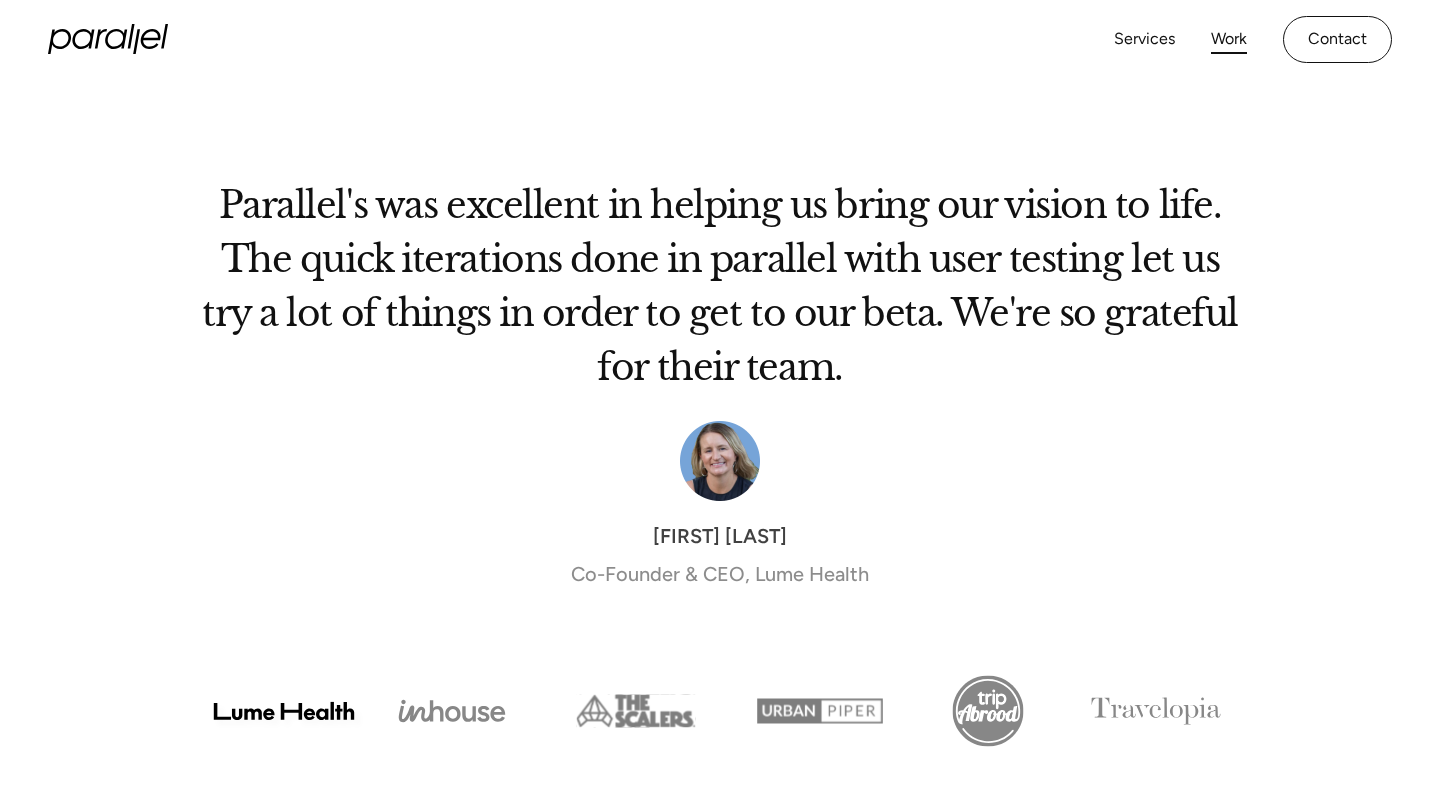 click on "Work" at bounding box center [1229, 39] 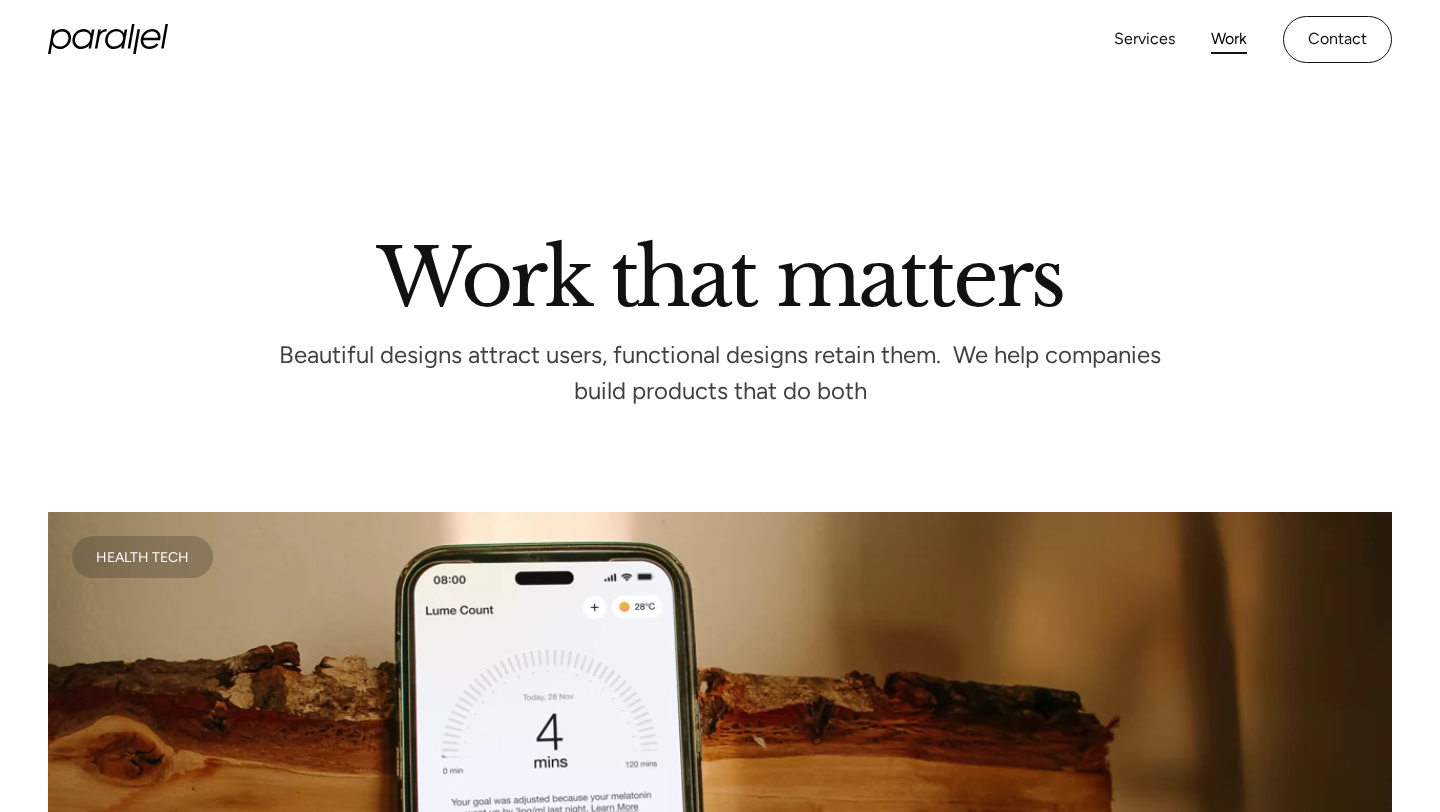 scroll, scrollTop: 0, scrollLeft: 0, axis: both 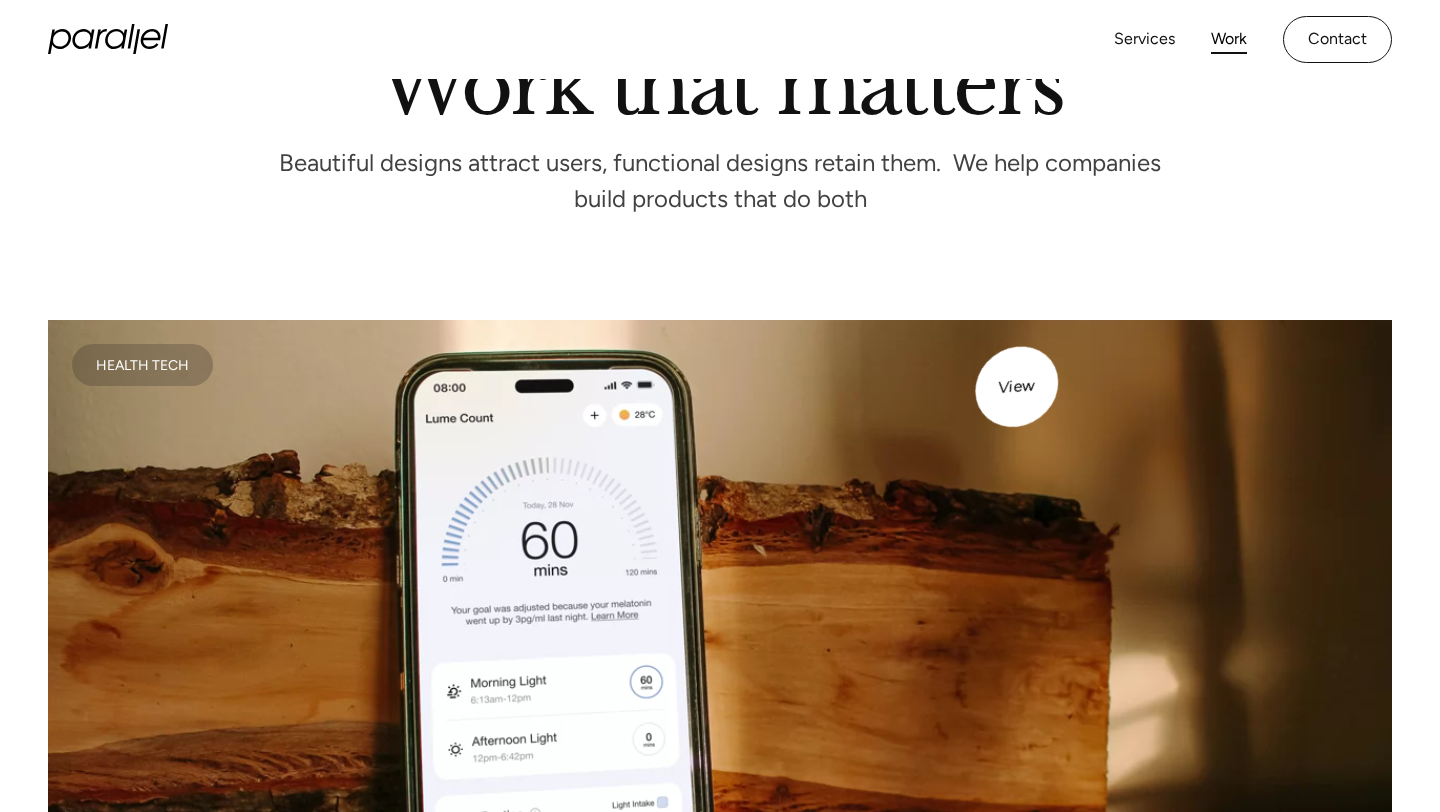 click at bounding box center (720, 656) 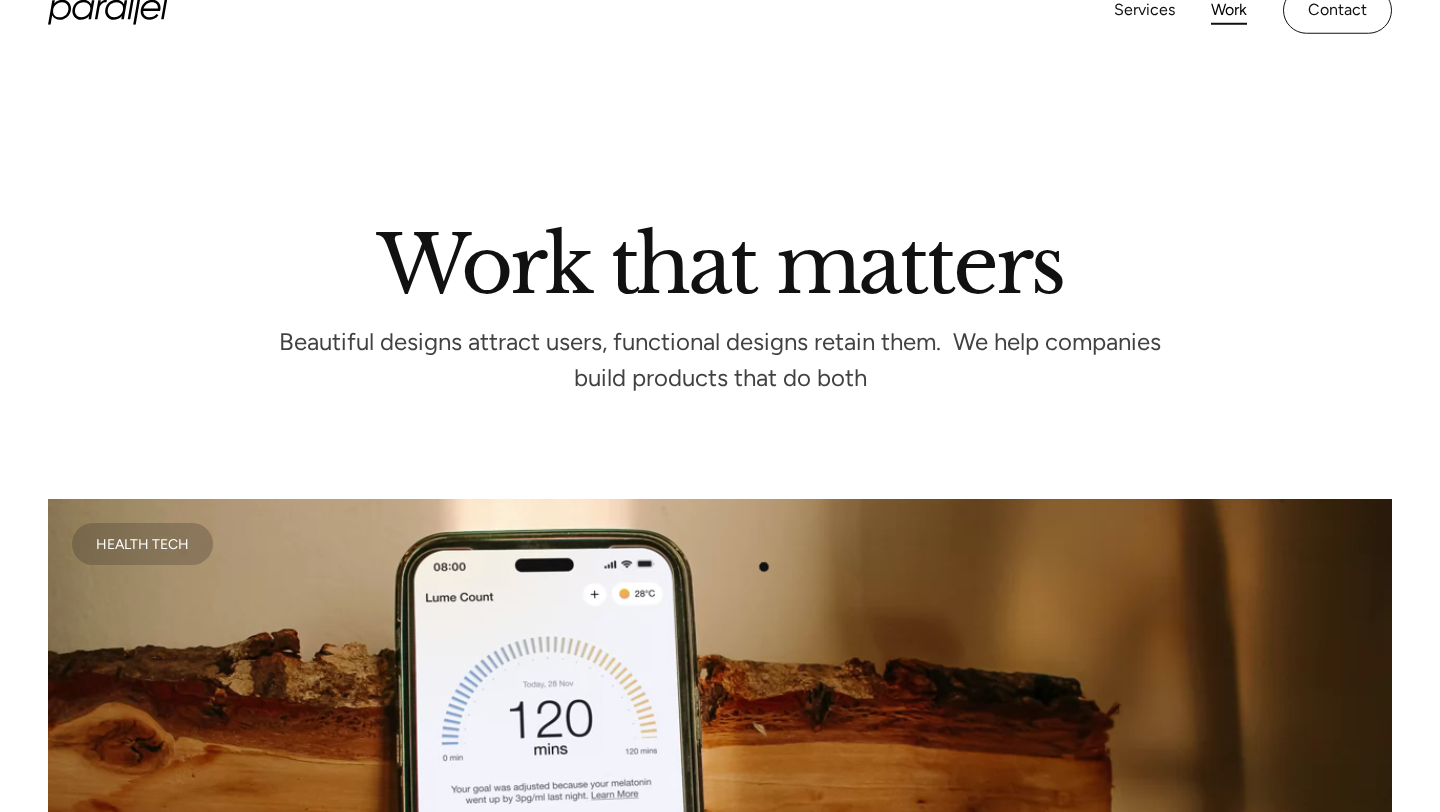 scroll, scrollTop: 0, scrollLeft: 0, axis: both 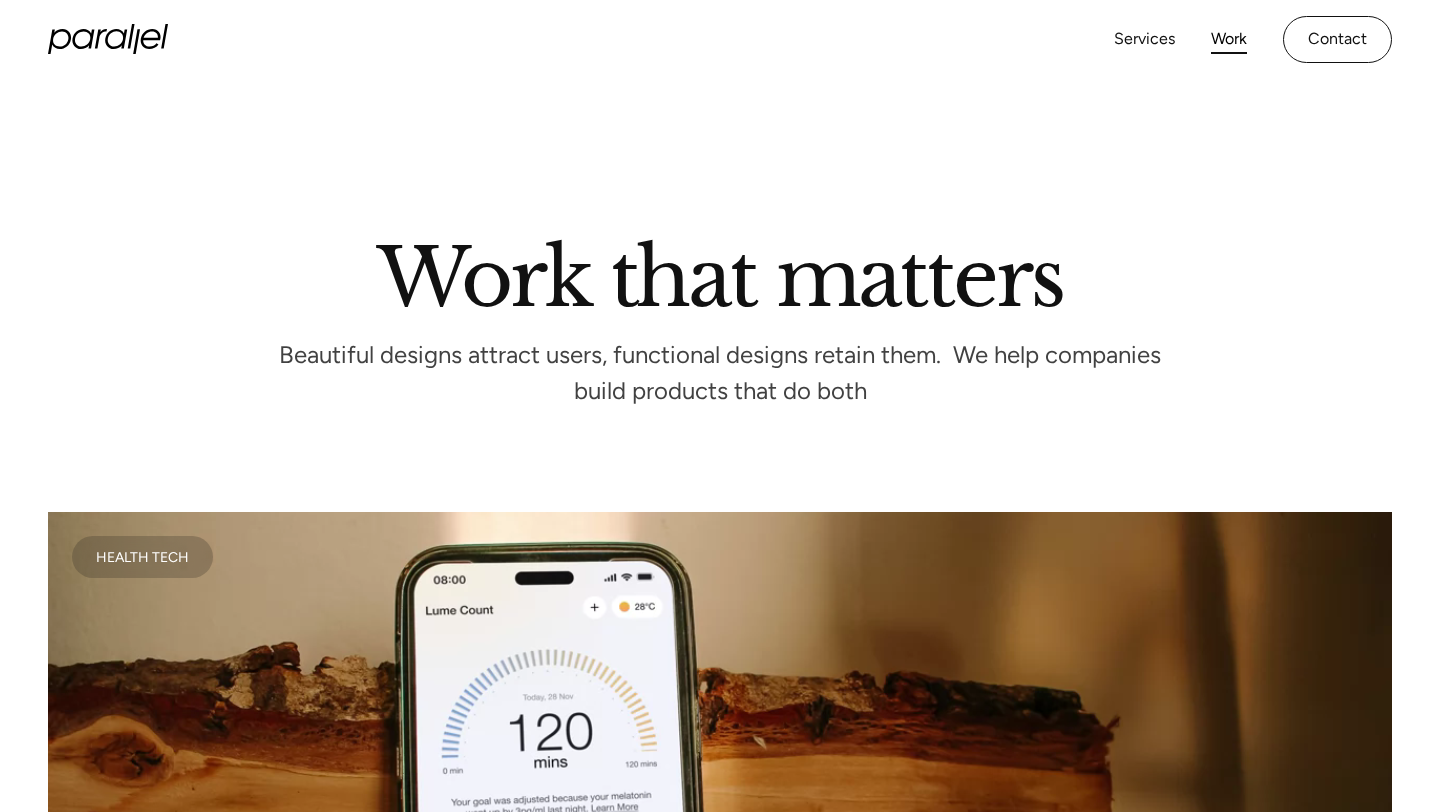 click 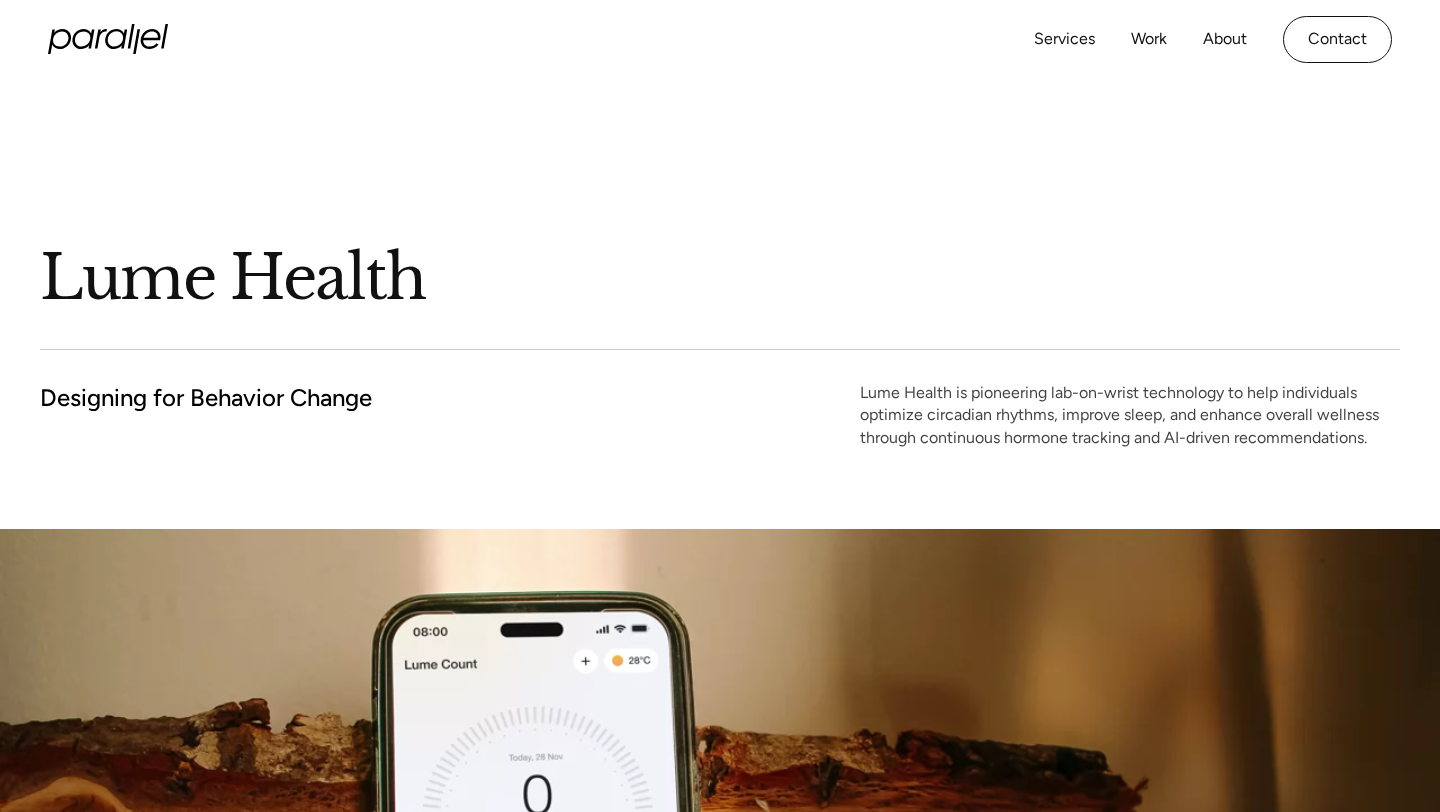 scroll, scrollTop: 232, scrollLeft: 0, axis: vertical 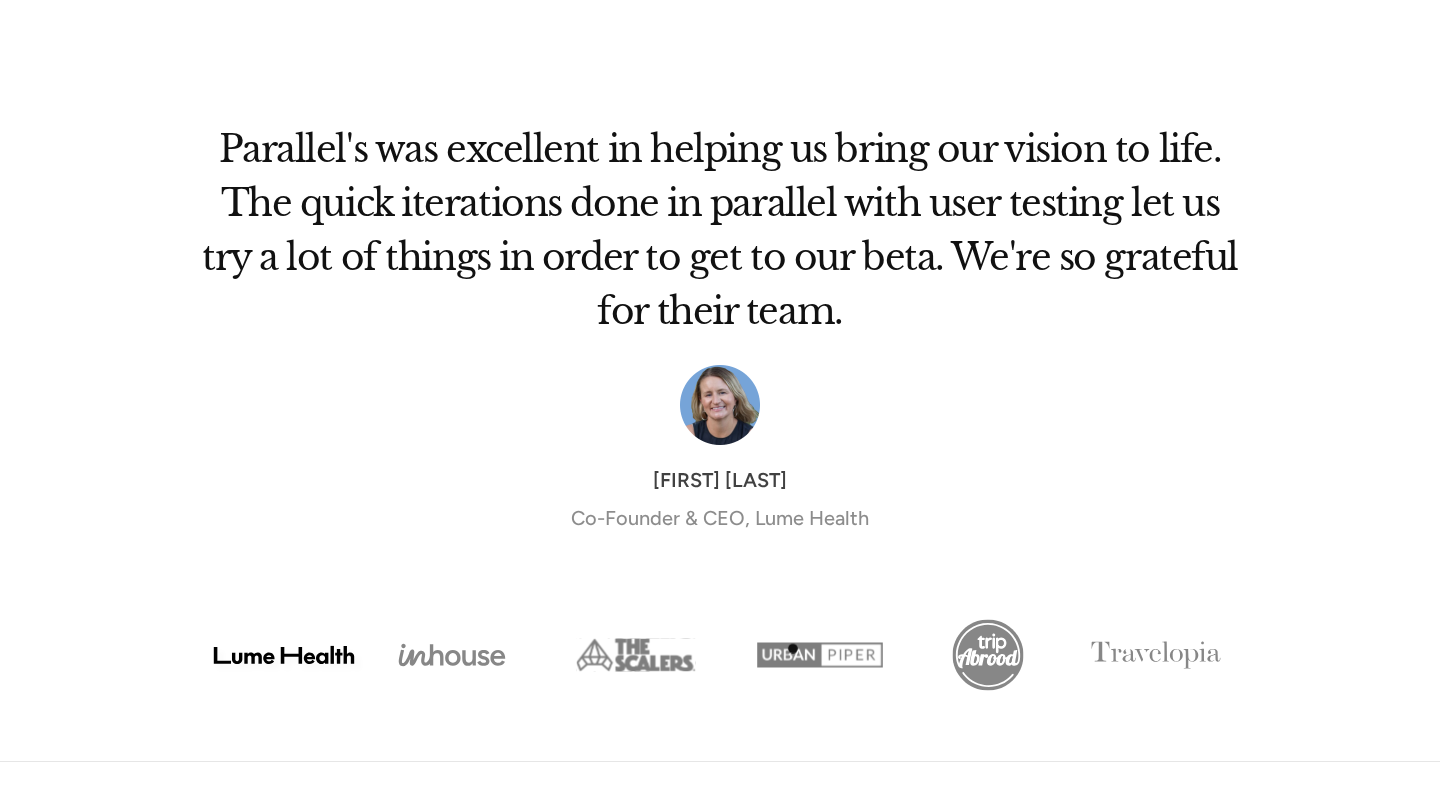 click at bounding box center [820, 655] 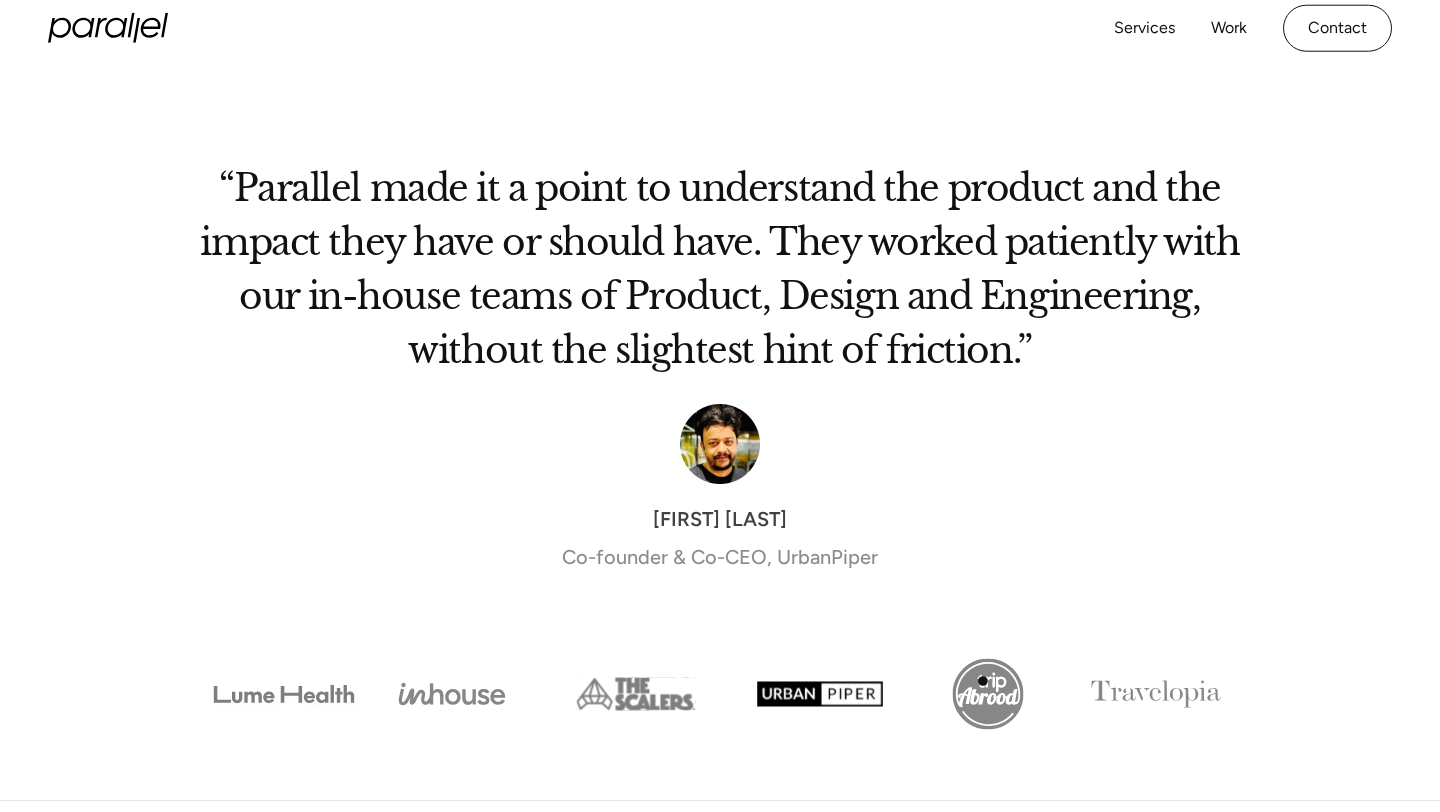 scroll, scrollTop: 6632, scrollLeft: 0, axis: vertical 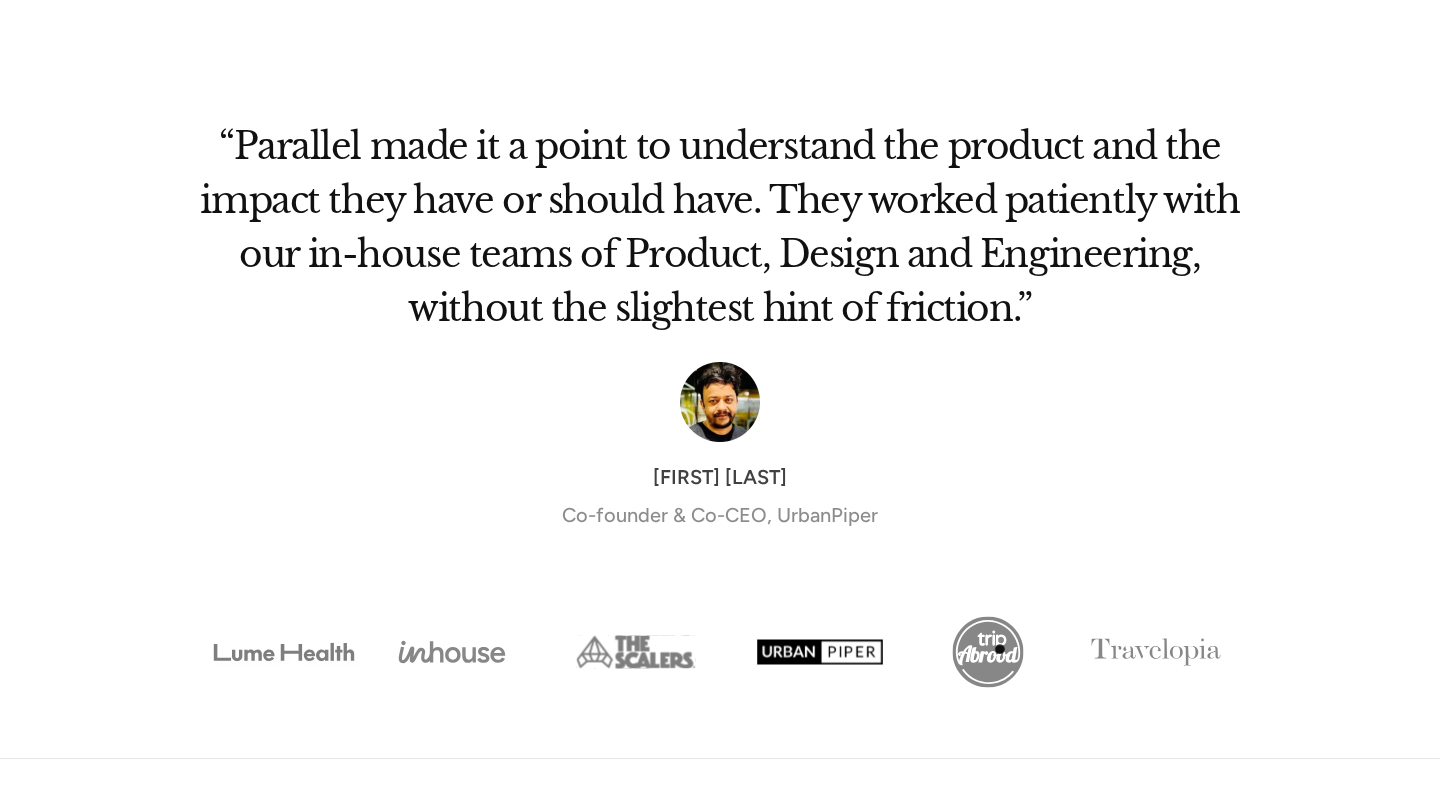 click at bounding box center [988, 652] 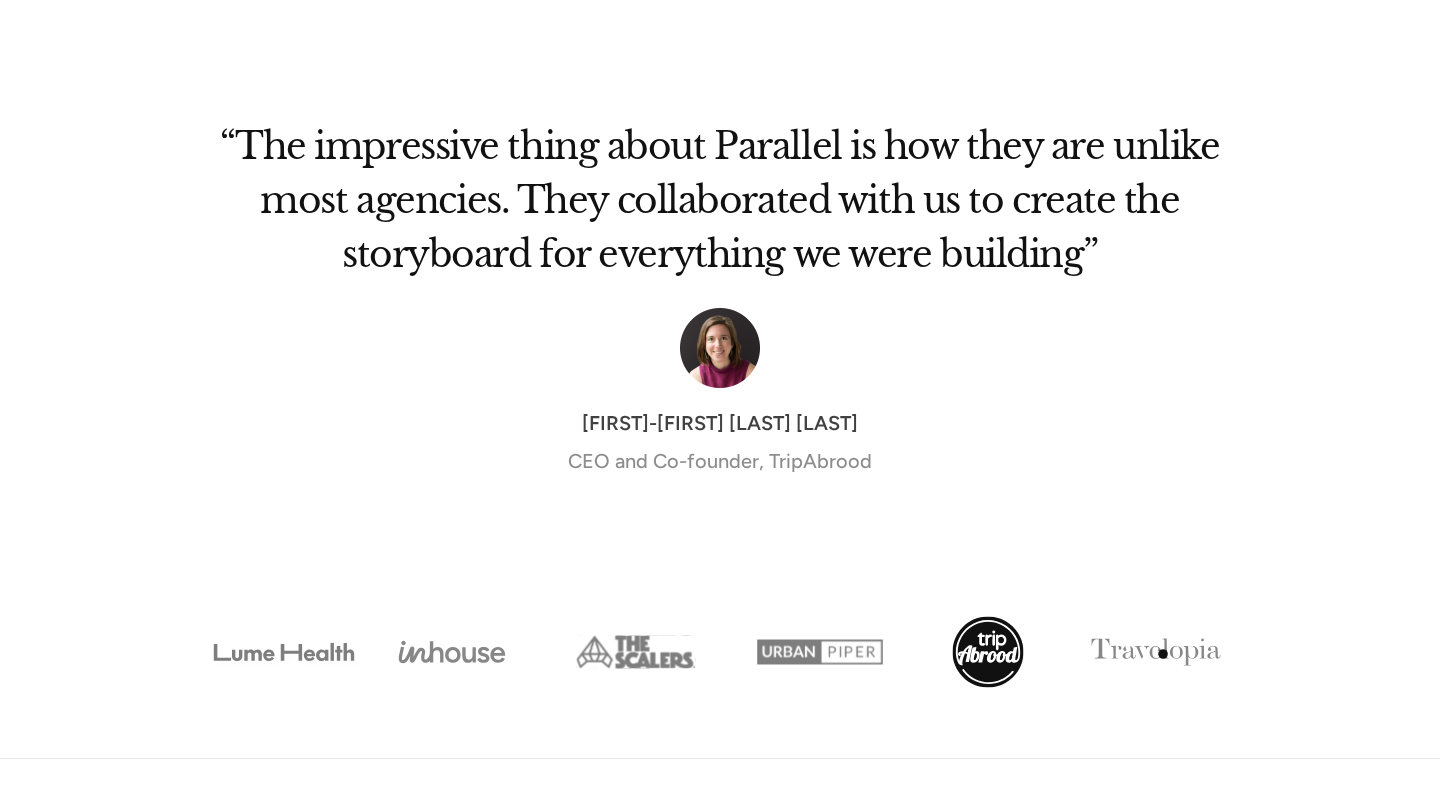 click at bounding box center [1156, 652] 